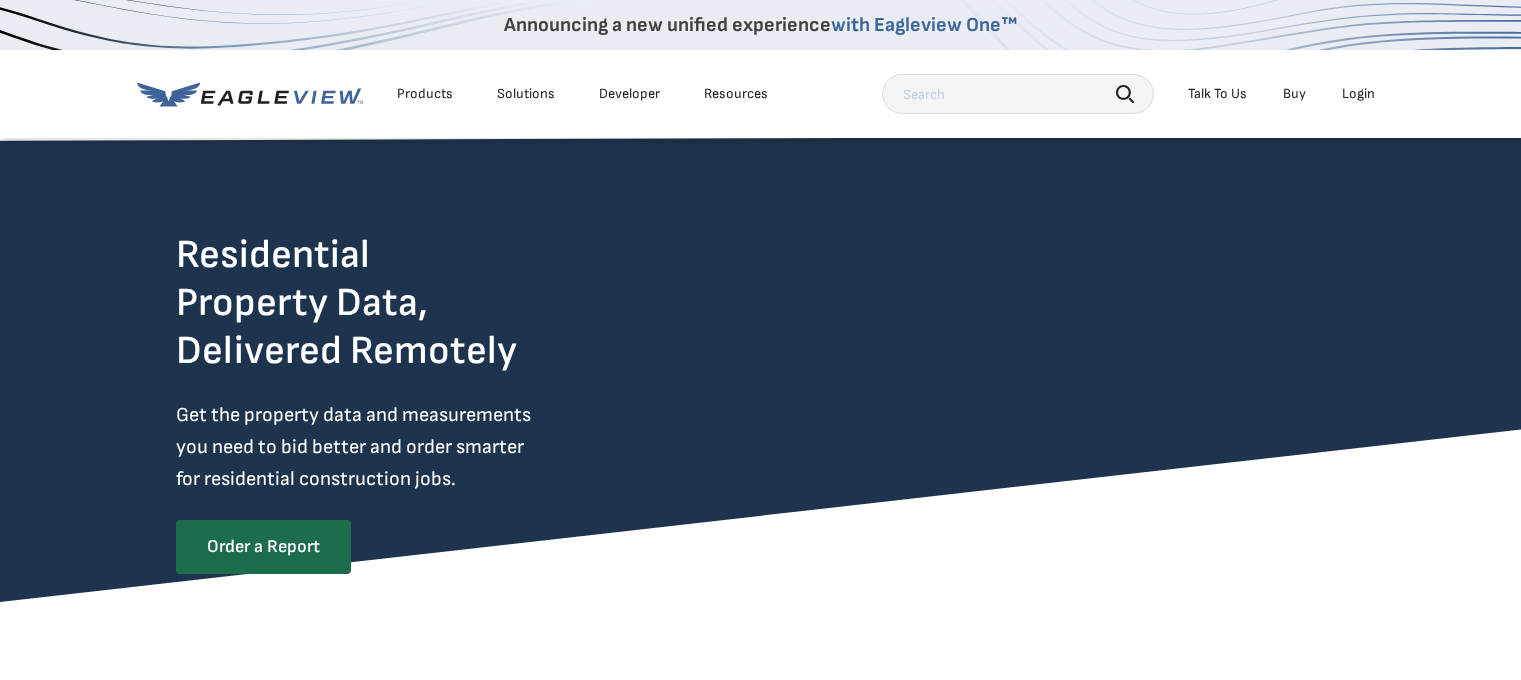 scroll, scrollTop: 0, scrollLeft: 0, axis: both 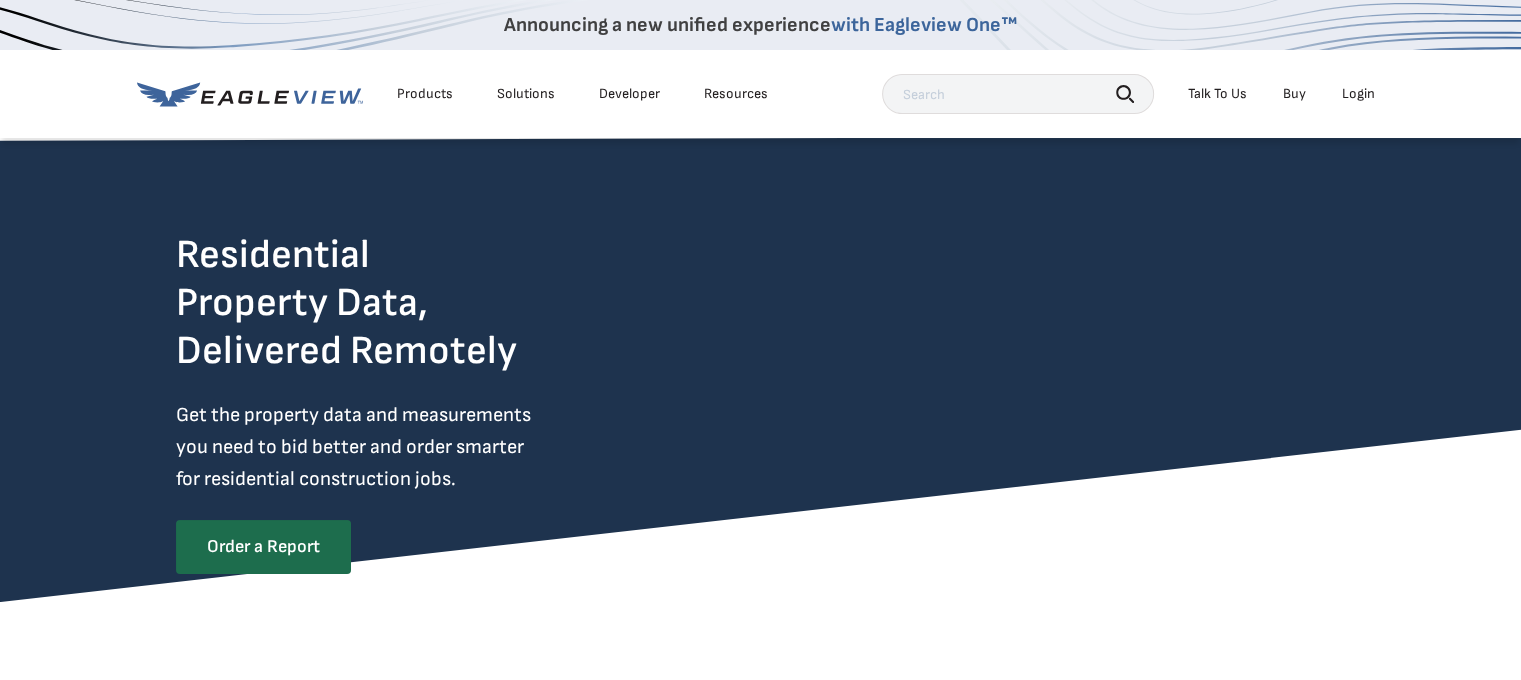 click on "Login" at bounding box center (1358, 94) 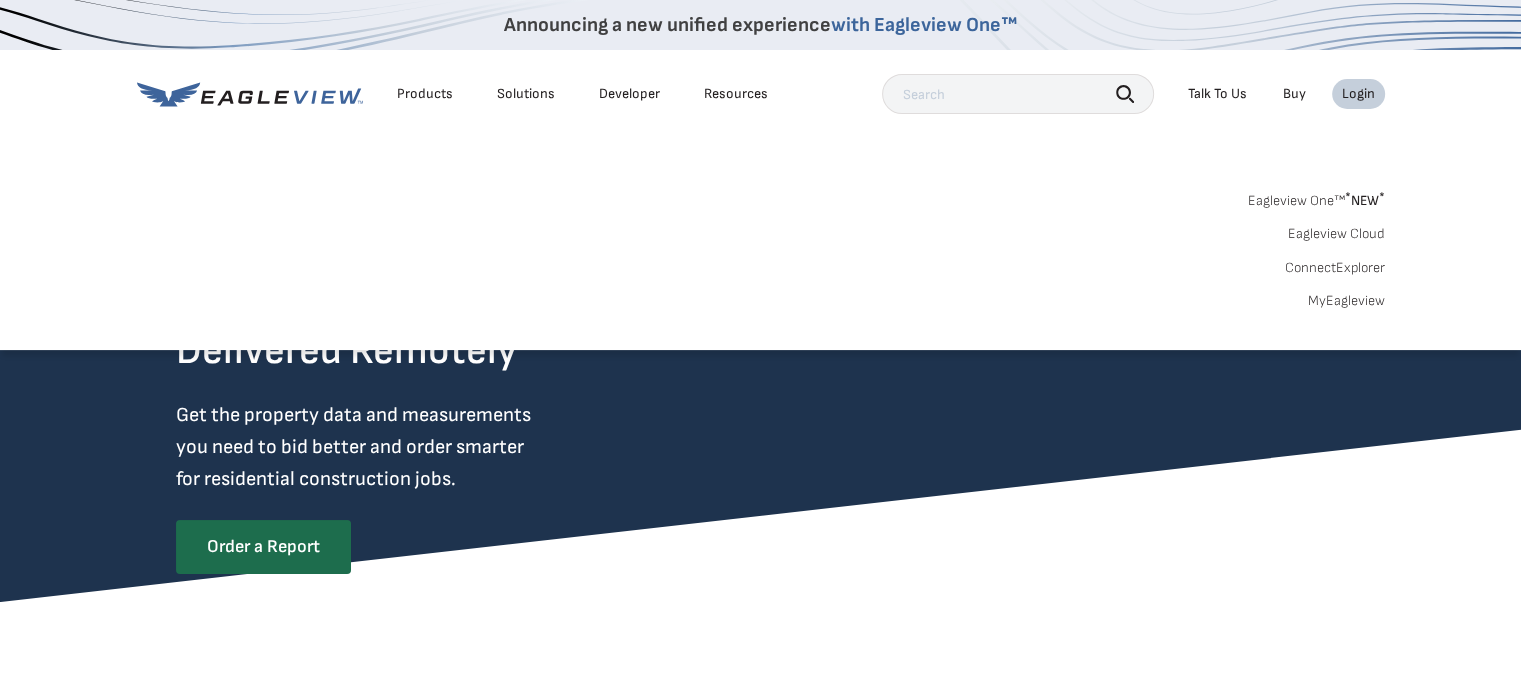 click on "MyEagleview" at bounding box center (1346, 301) 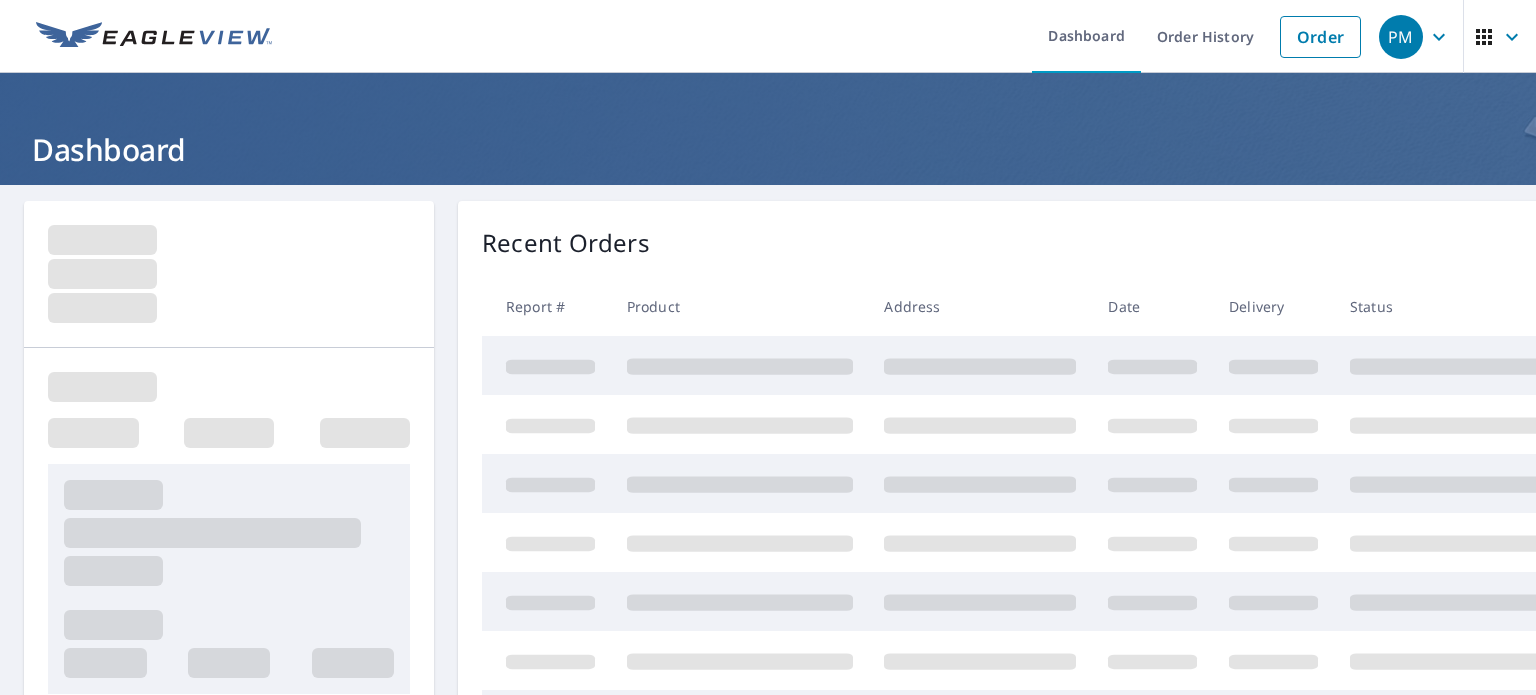 scroll, scrollTop: 0, scrollLeft: 0, axis: both 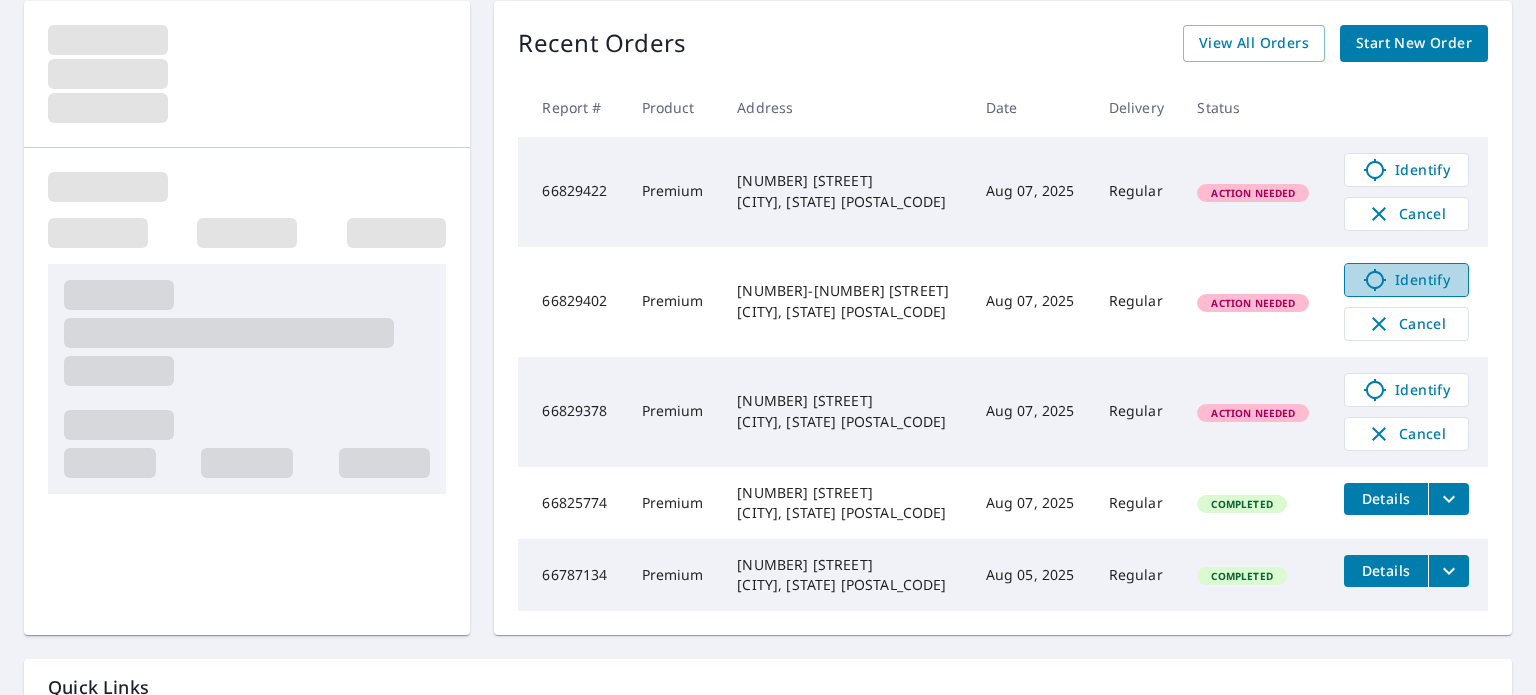 click on "Identify" at bounding box center (1406, 280) 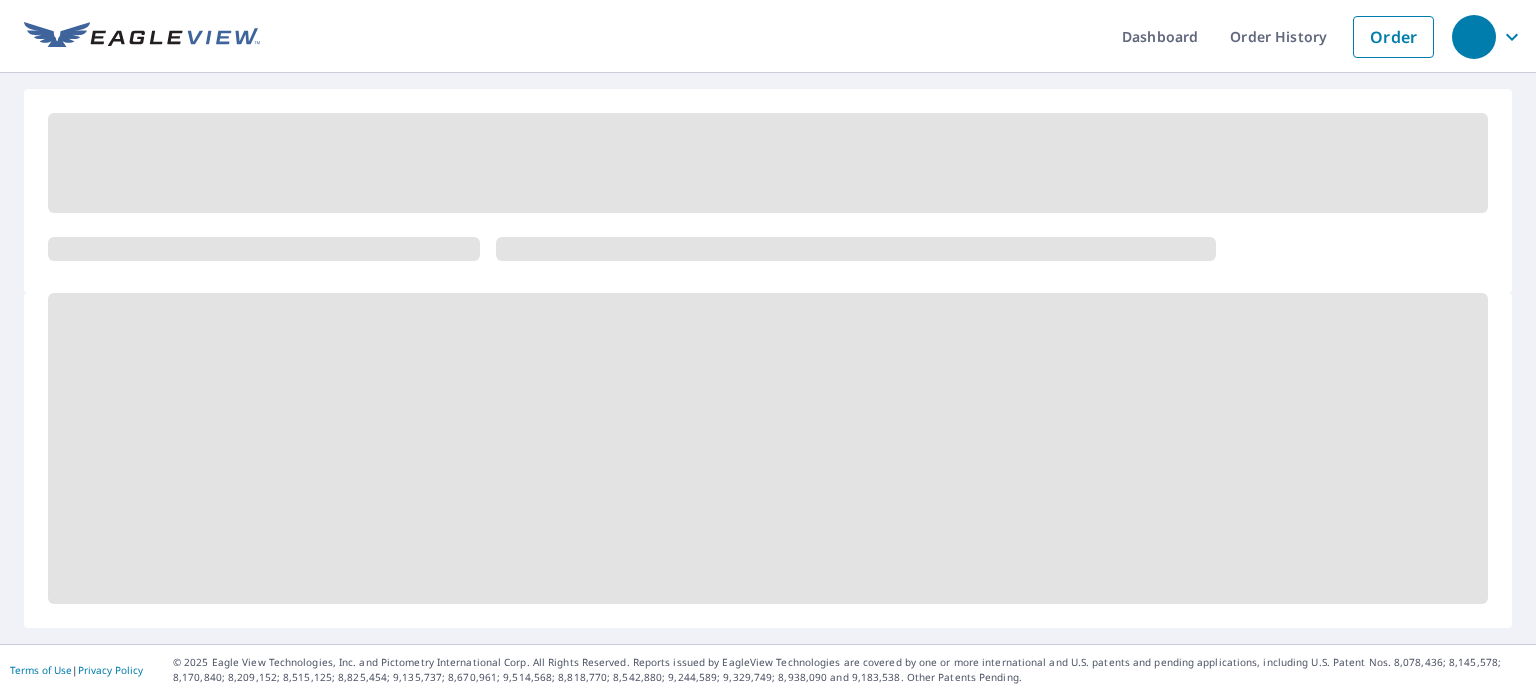 scroll, scrollTop: 0, scrollLeft: 0, axis: both 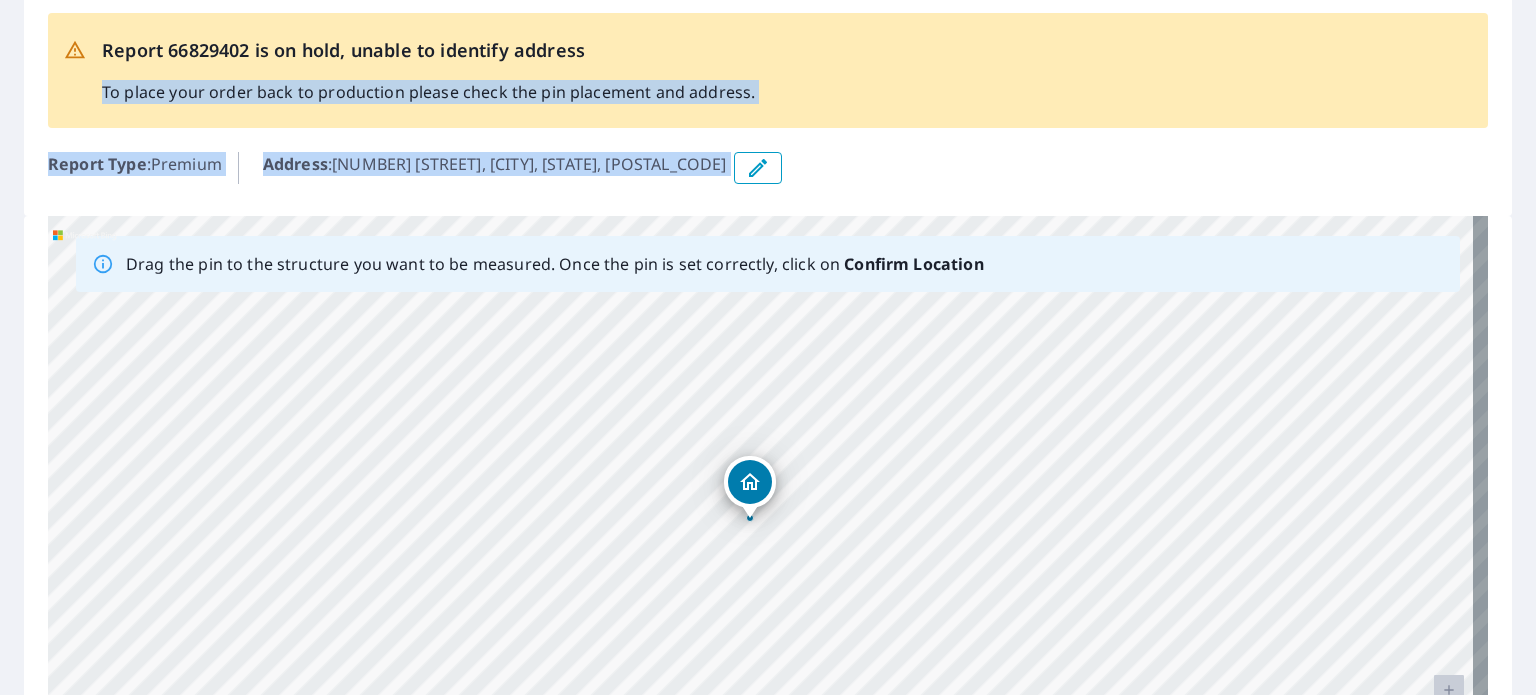 drag, startPoint x: 775, startPoint y: 160, endPoint x: 761, endPoint y: 71, distance: 90.0944 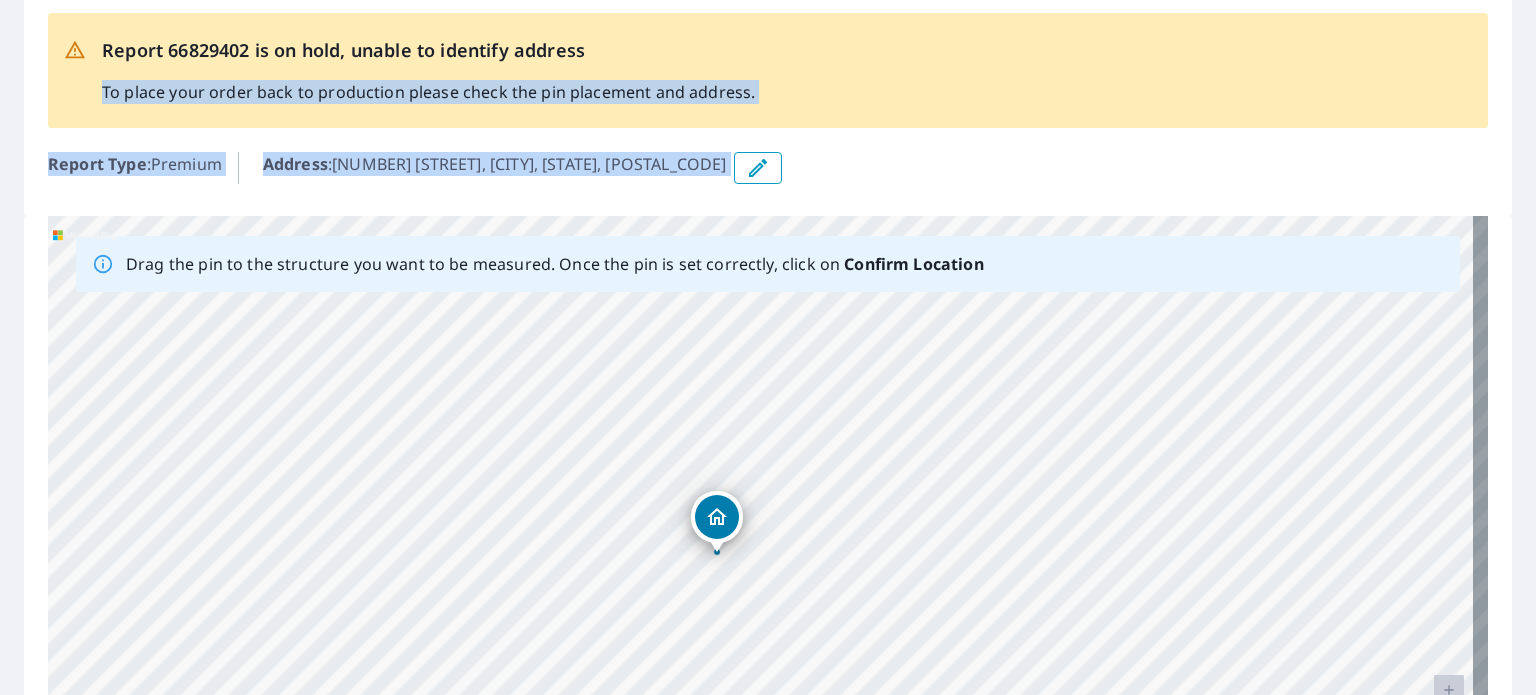 drag, startPoint x: 759, startPoint y: 479, endPoint x: 726, endPoint y: 513, distance: 47.38143 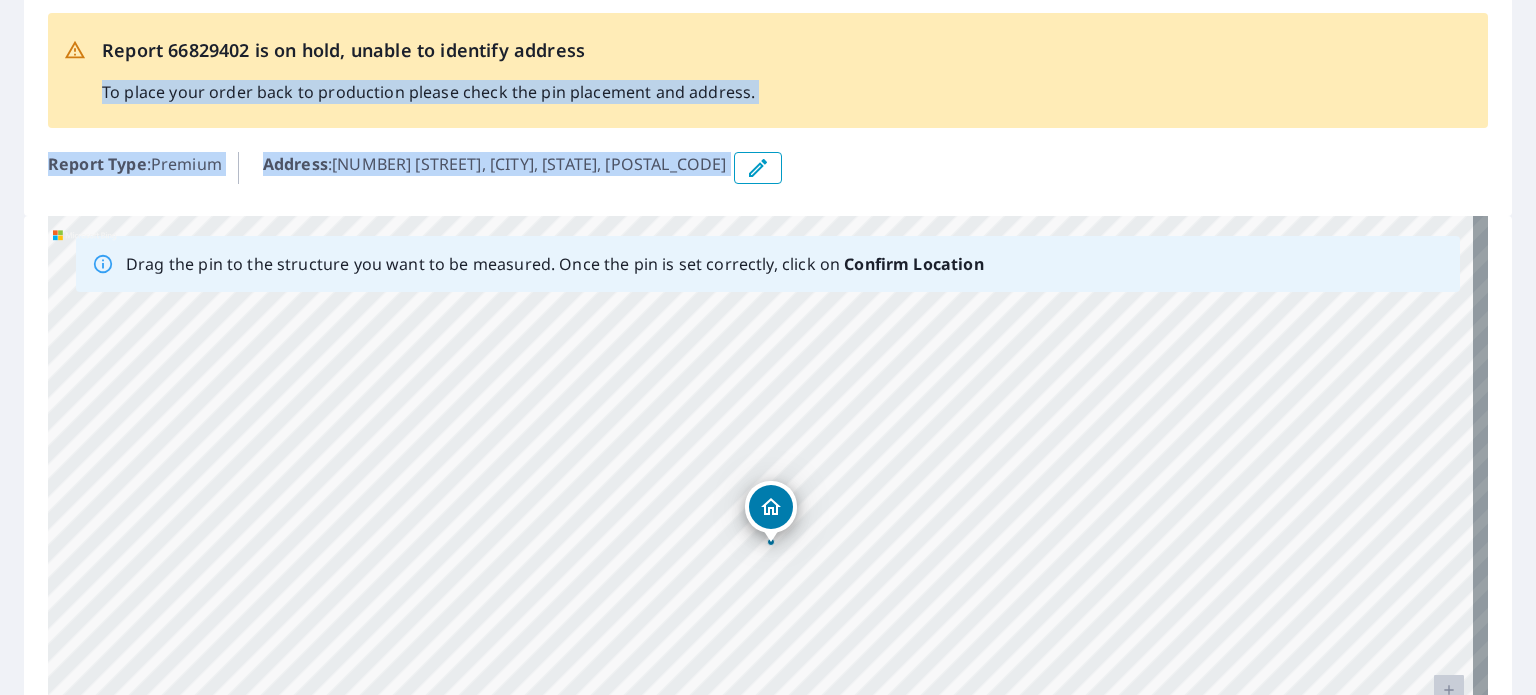 drag, startPoint x: 762, startPoint y: 484, endPoint x: 772, endPoint y: 500, distance: 18.867962 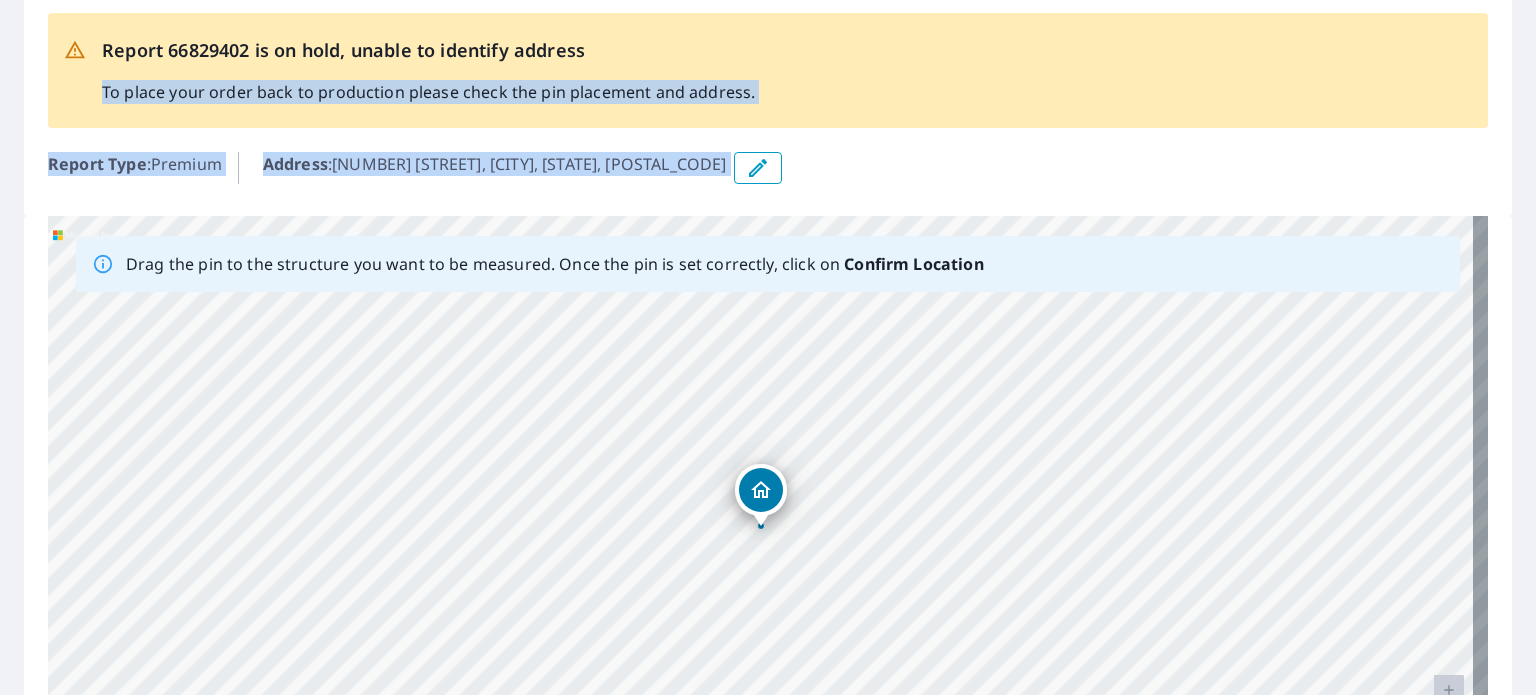 click on "Address :  10-16 Forest Ln, Hopkinton, MA, 01748" at bounding box center [875, 168] 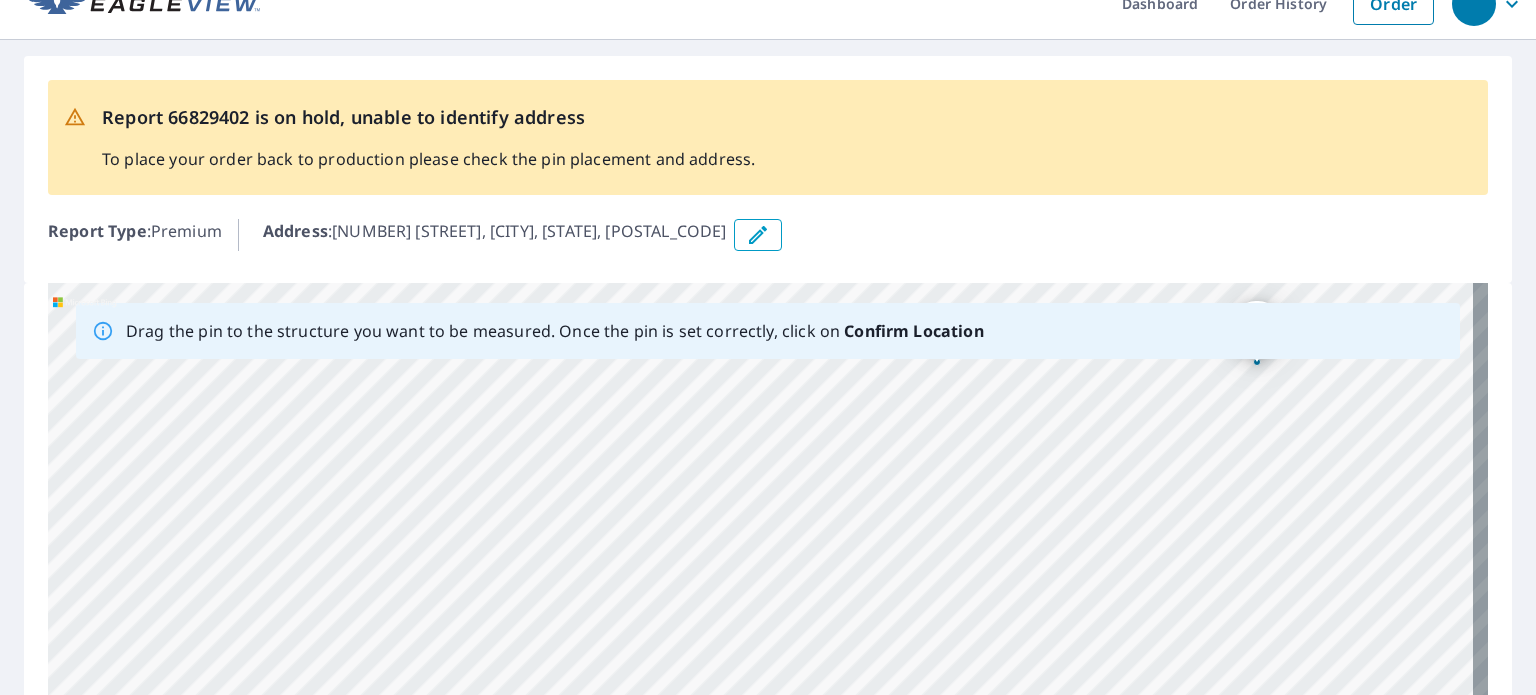 scroll, scrollTop: 0, scrollLeft: 0, axis: both 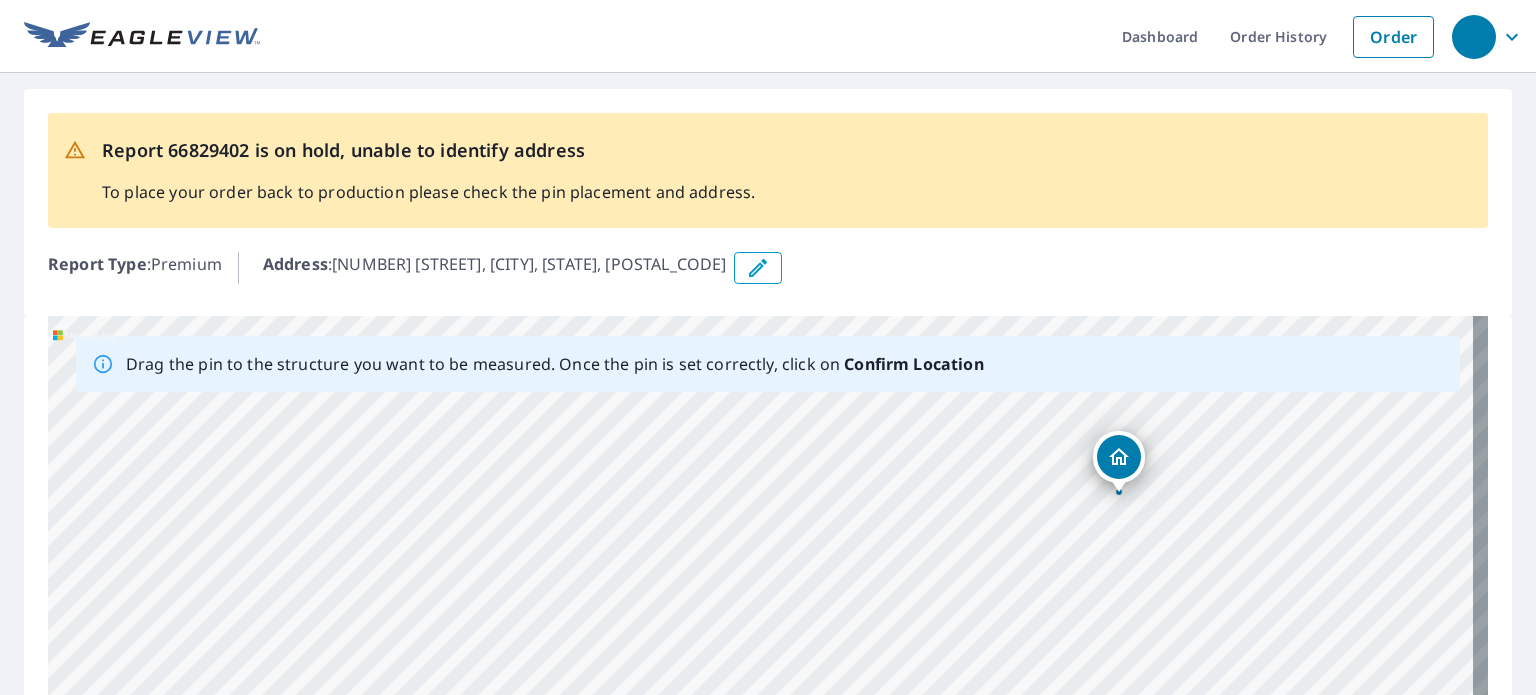 drag, startPoint x: 1143, startPoint y: 477, endPoint x: 822, endPoint y: 657, distance: 368.0231 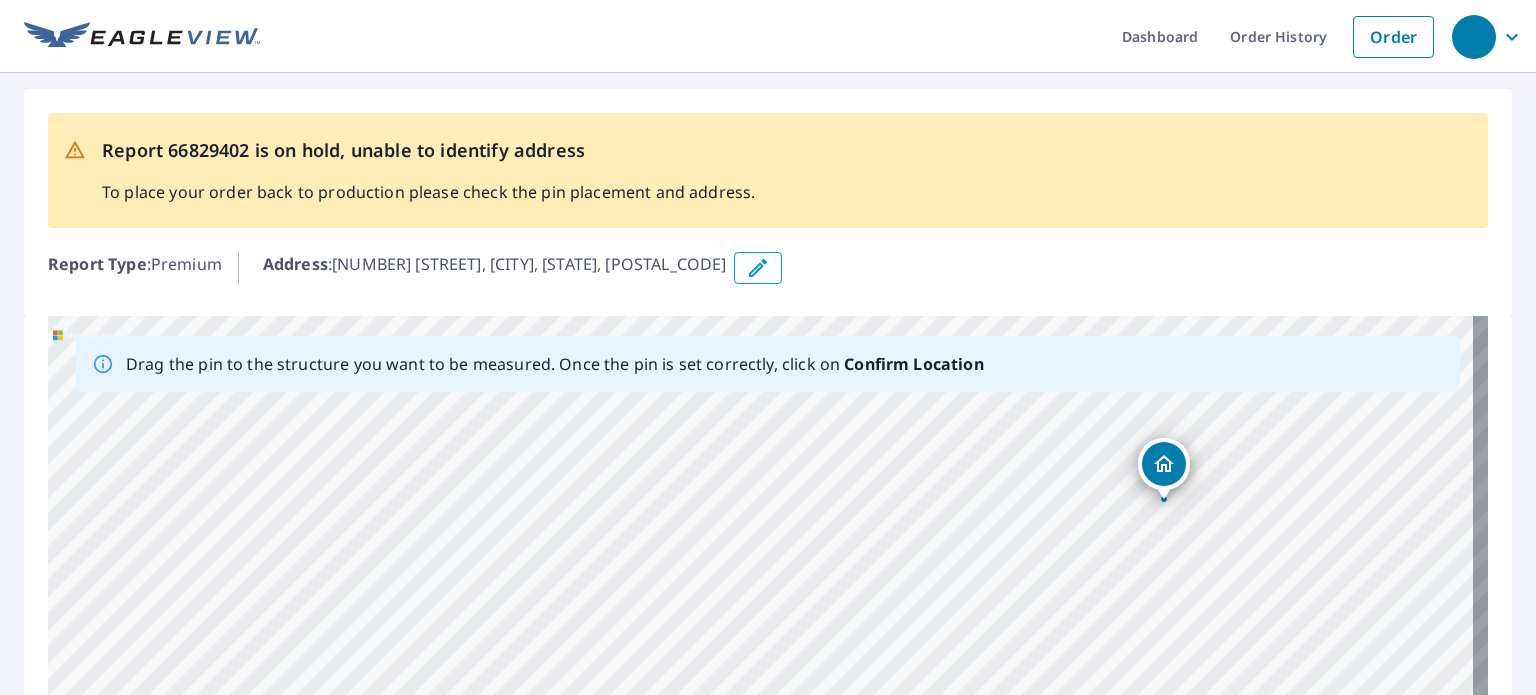 drag, startPoint x: 1325, startPoint y: 539, endPoint x: 820, endPoint y: 742, distance: 544.2738 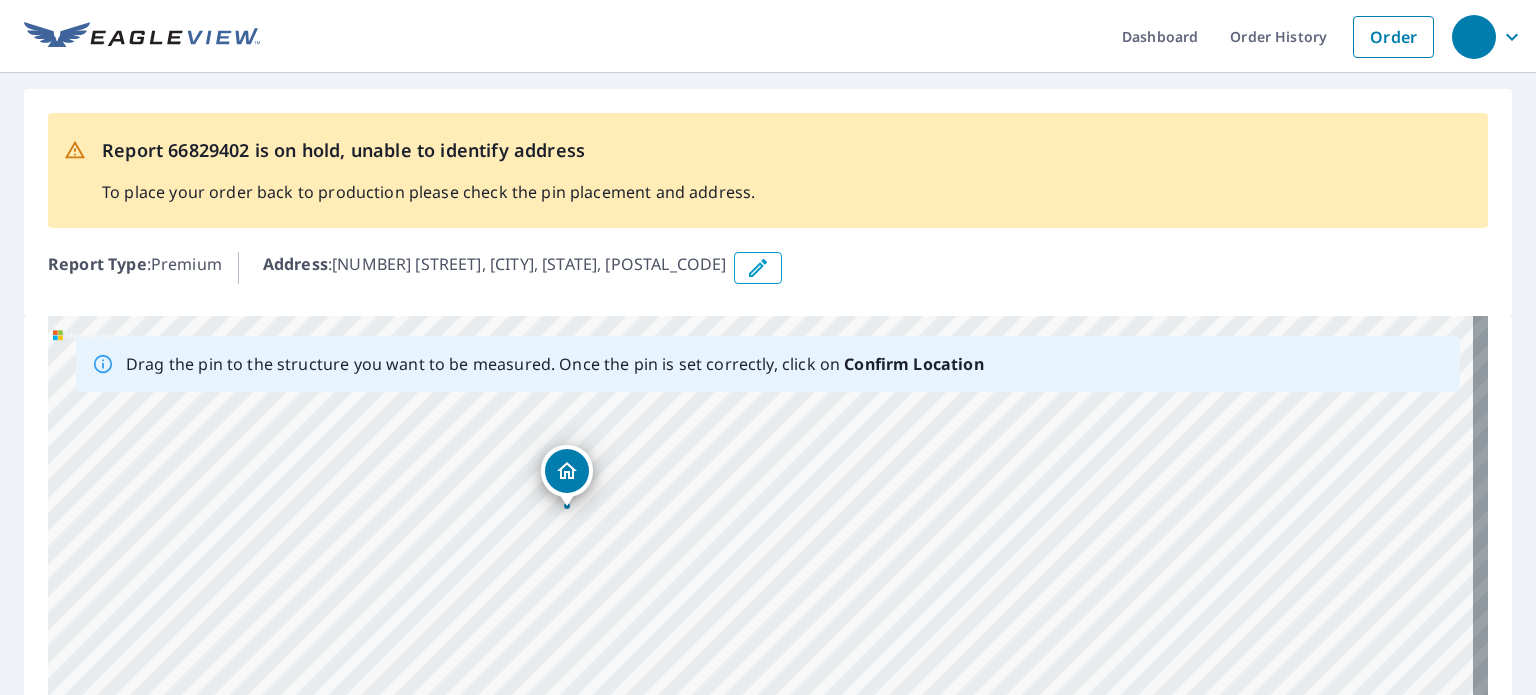 click on "10-16 Forest Ln Hopkinton, MA 01748" at bounding box center (768, 629) 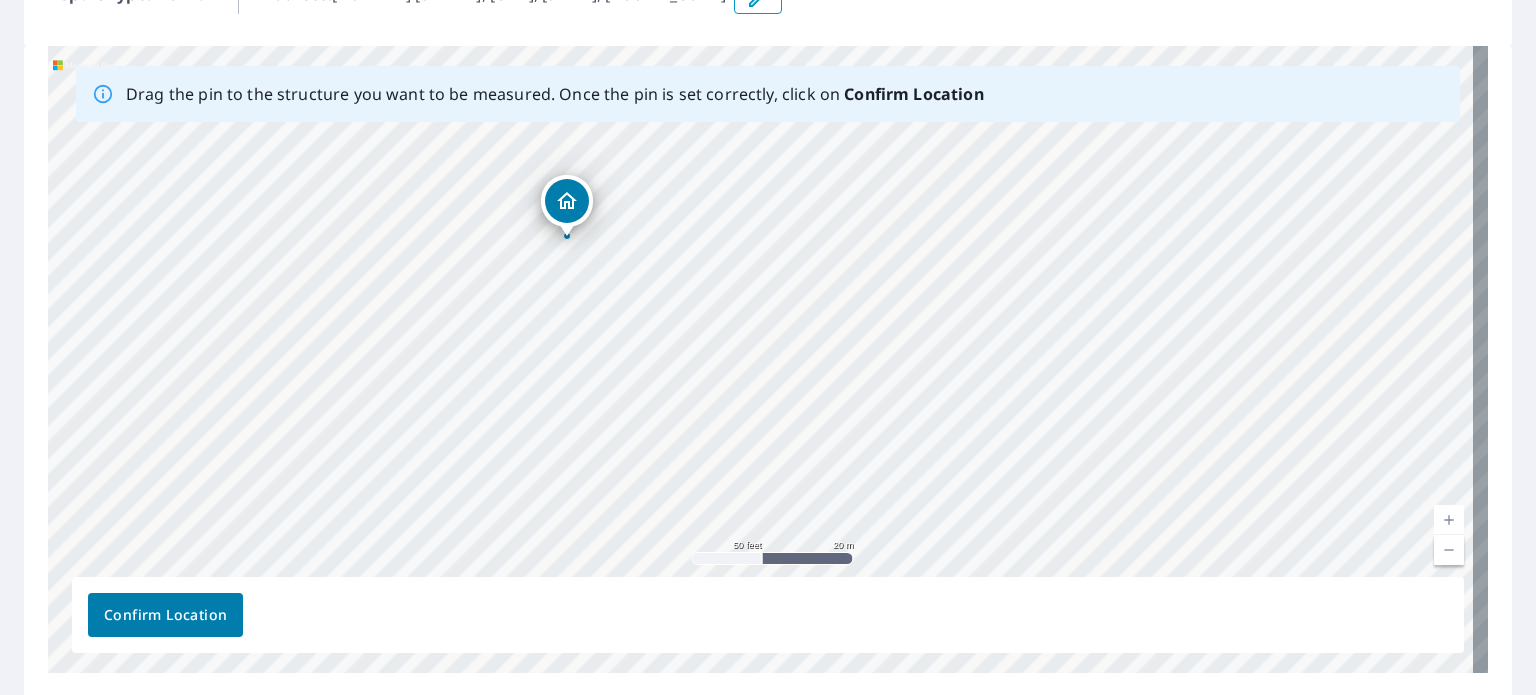 scroll, scrollTop: 338, scrollLeft: 0, axis: vertical 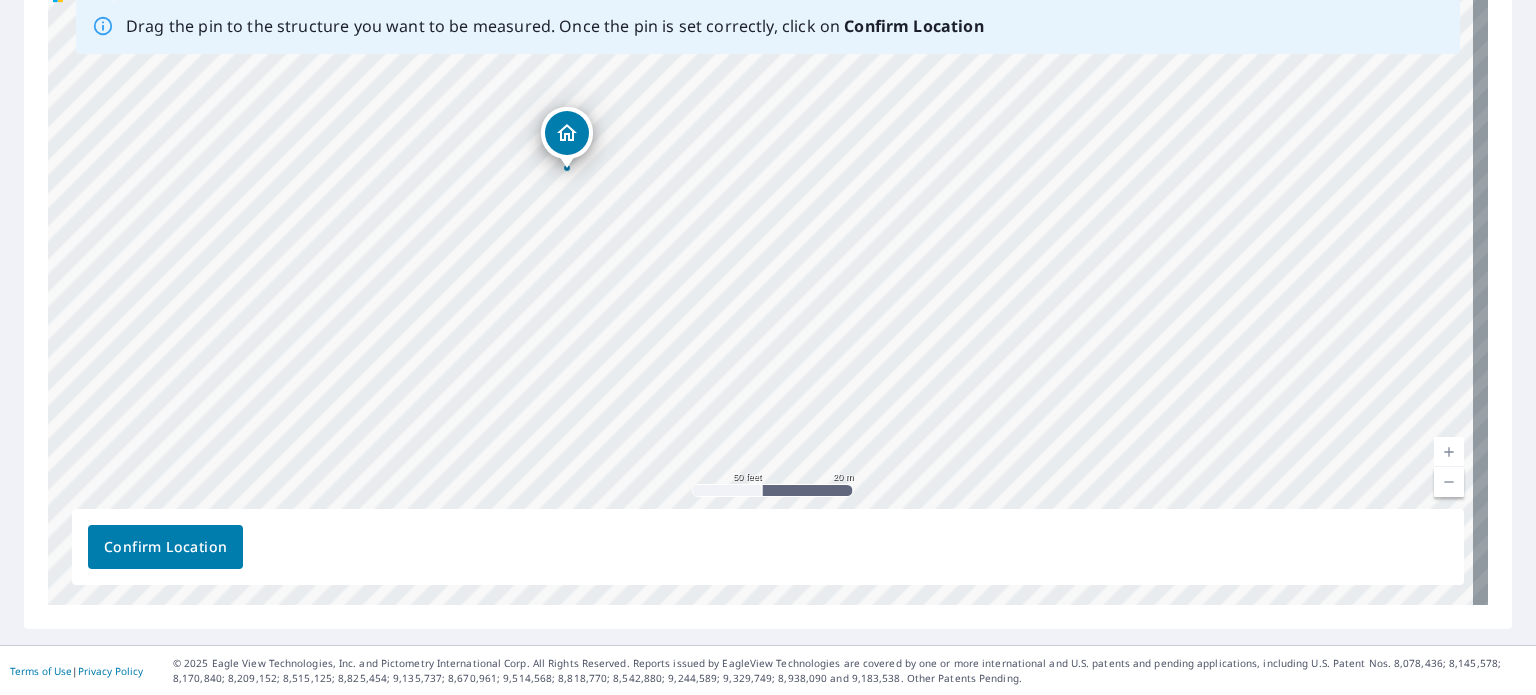 click on "Confirm Location" at bounding box center (165, 547) 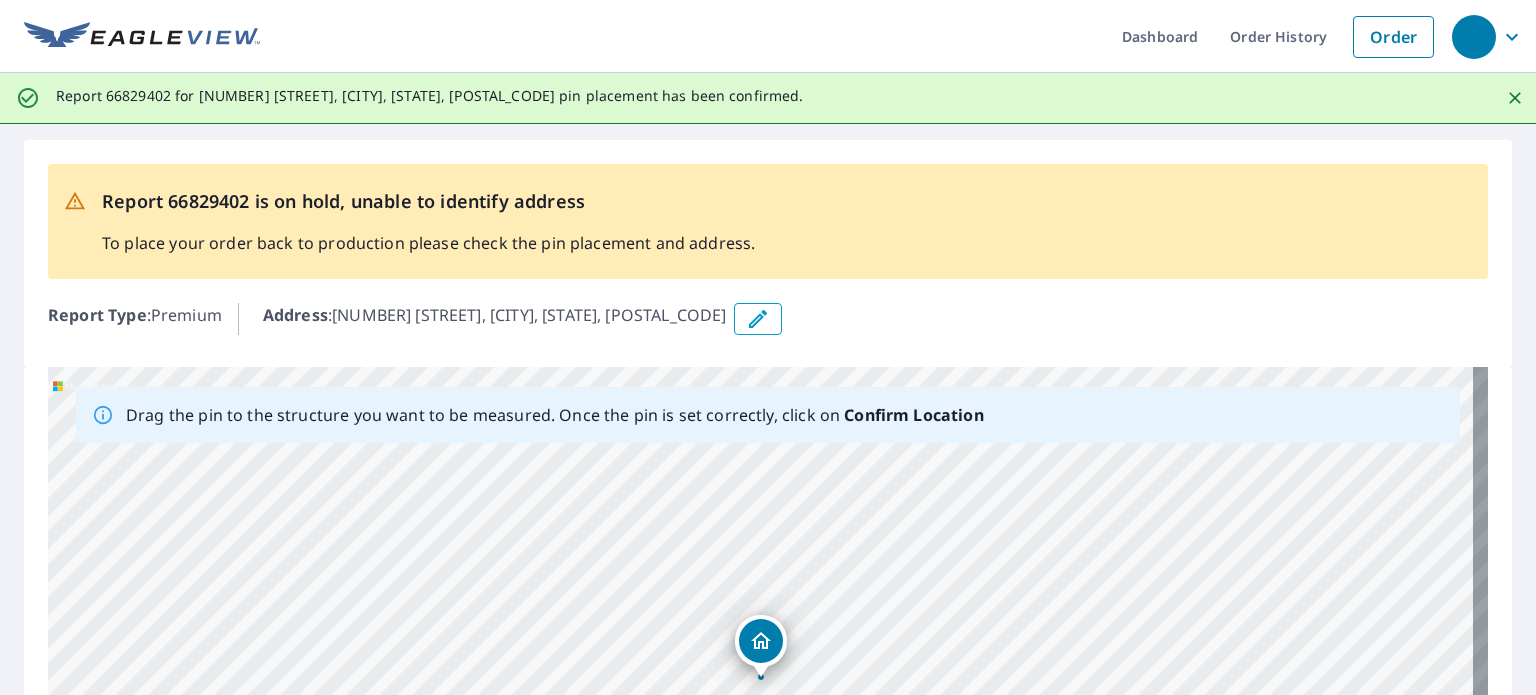 scroll, scrollTop: 0, scrollLeft: 0, axis: both 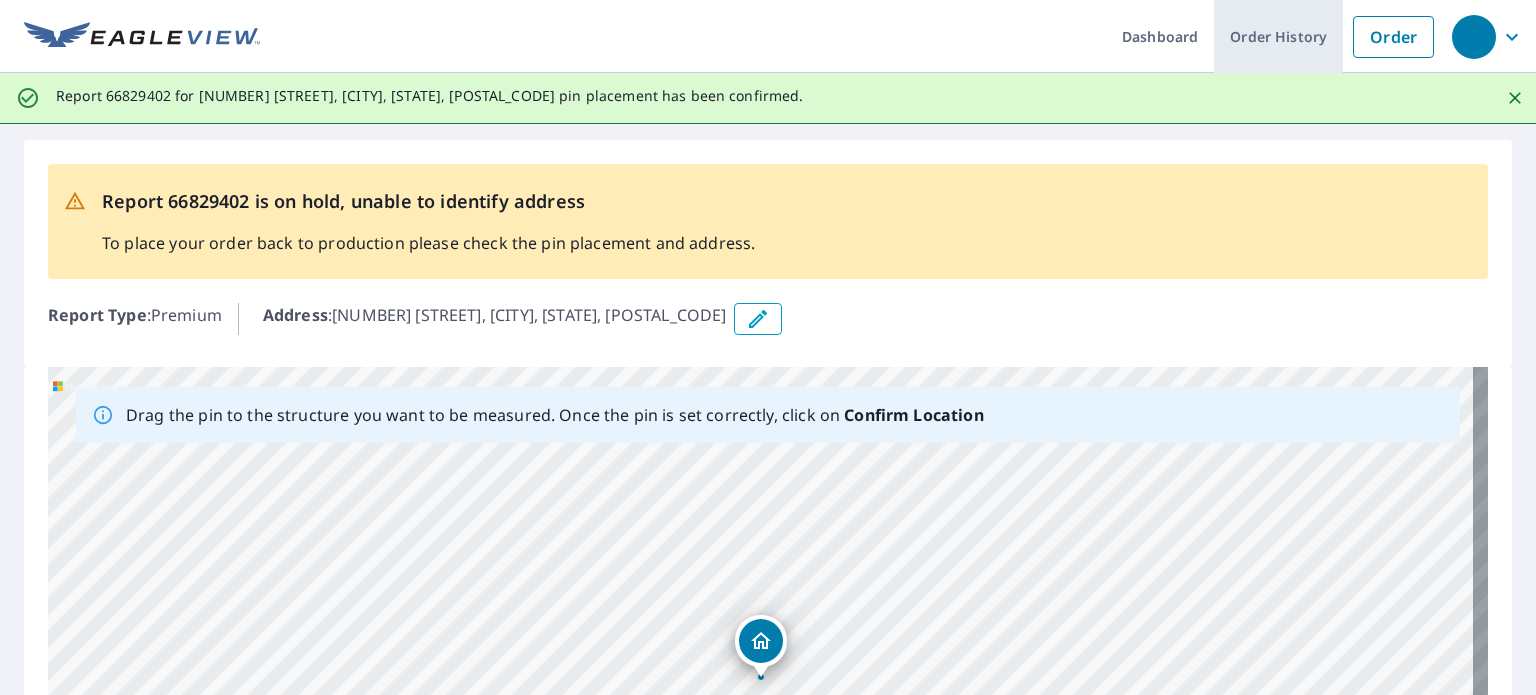 click on "Order History" at bounding box center (1278, 36) 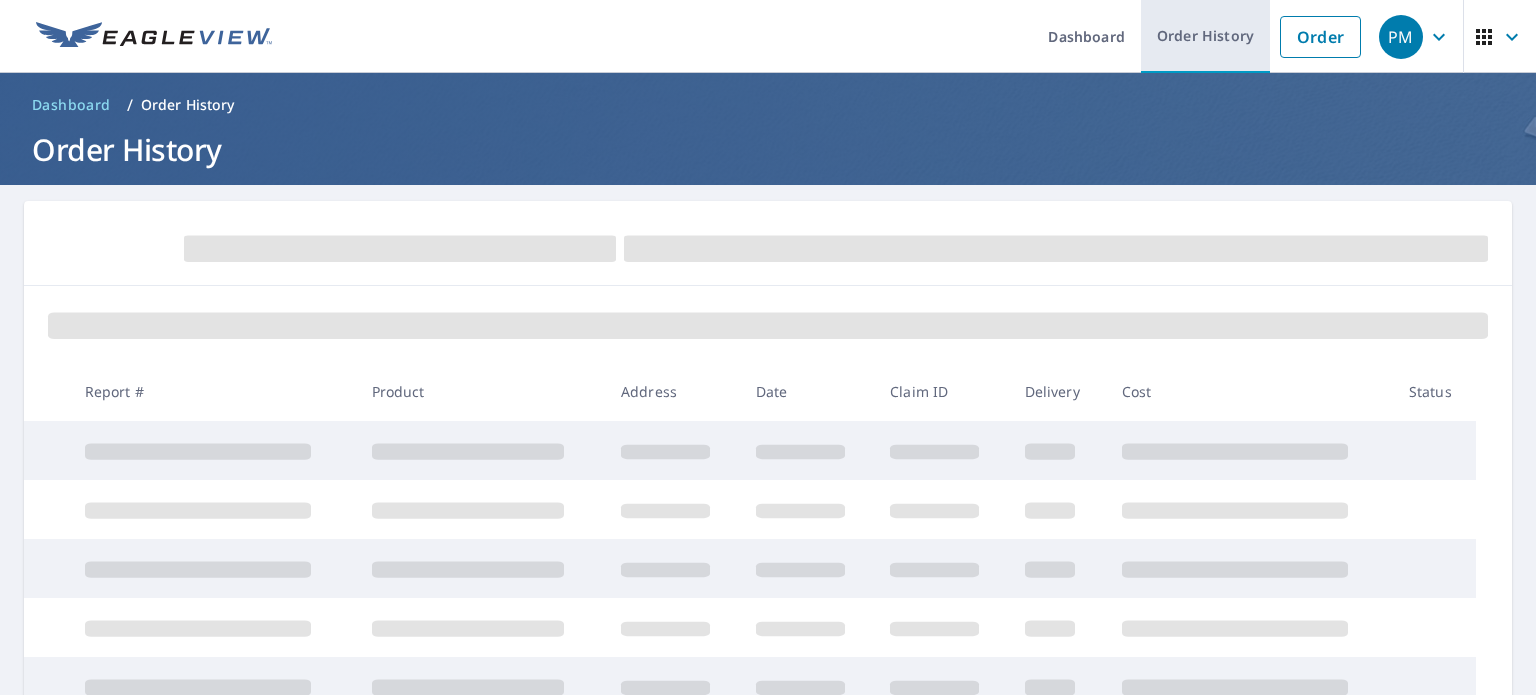 scroll, scrollTop: 0, scrollLeft: 0, axis: both 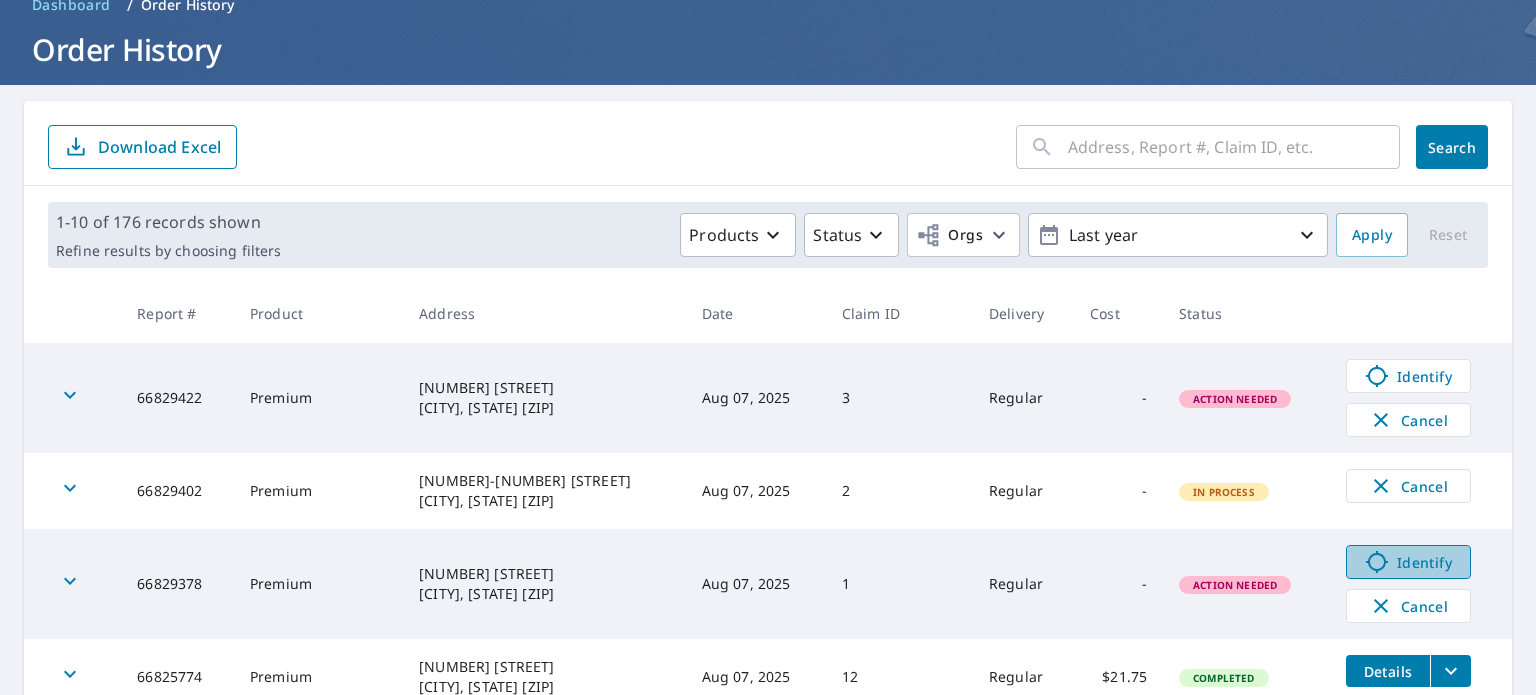 click on "Identify" at bounding box center (1408, 562) 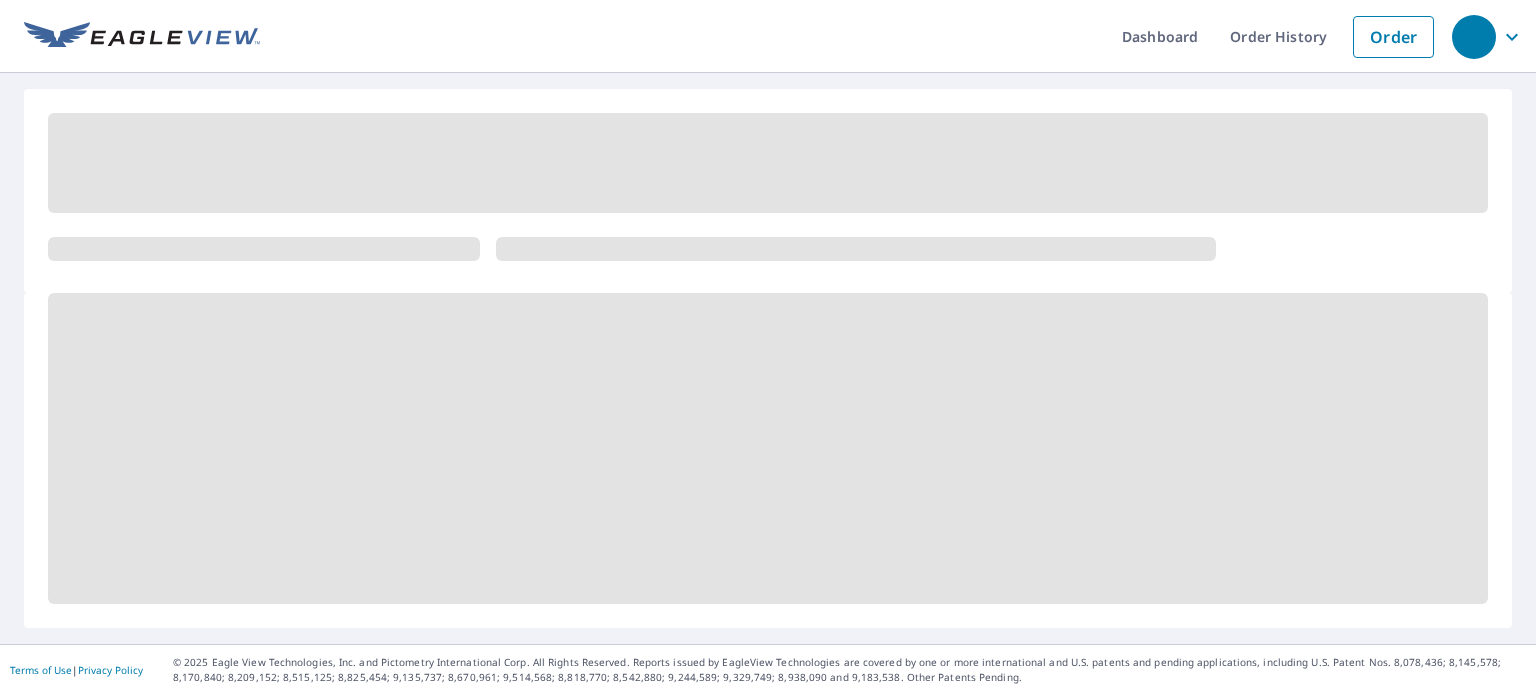 scroll, scrollTop: 0, scrollLeft: 0, axis: both 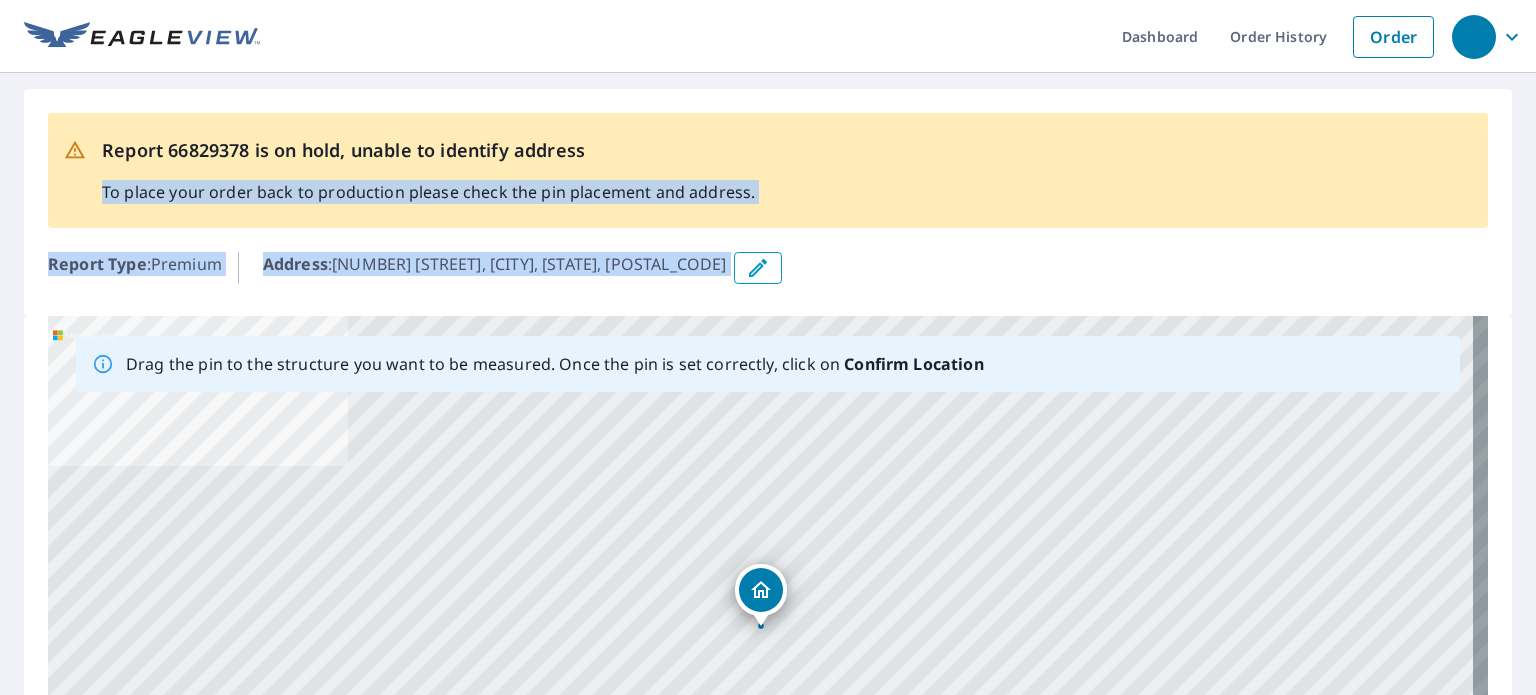 drag, startPoint x: 864, startPoint y: 299, endPoint x: 930, endPoint y: 120, distance: 190.77998 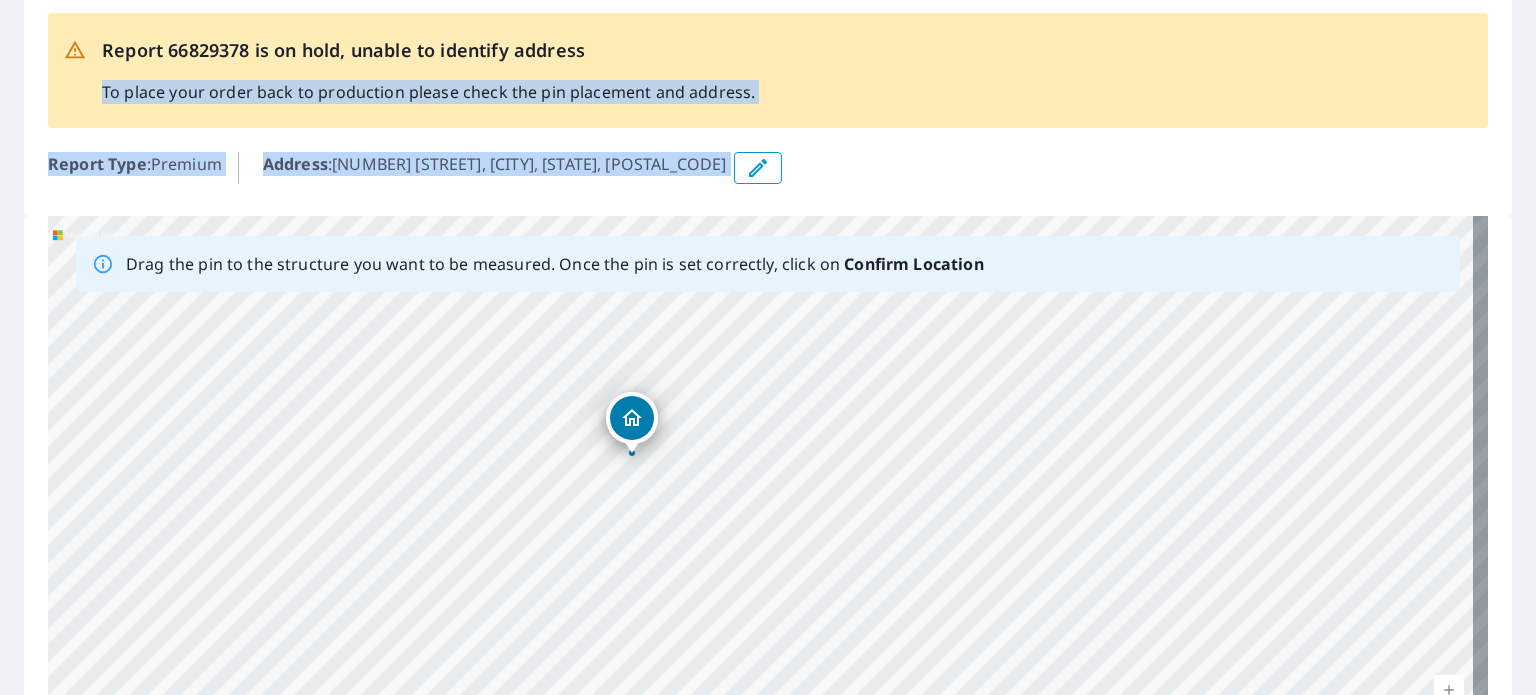 drag, startPoint x: 653, startPoint y: 400, endPoint x: 634, endPoint y: 427, distance: 33.01515 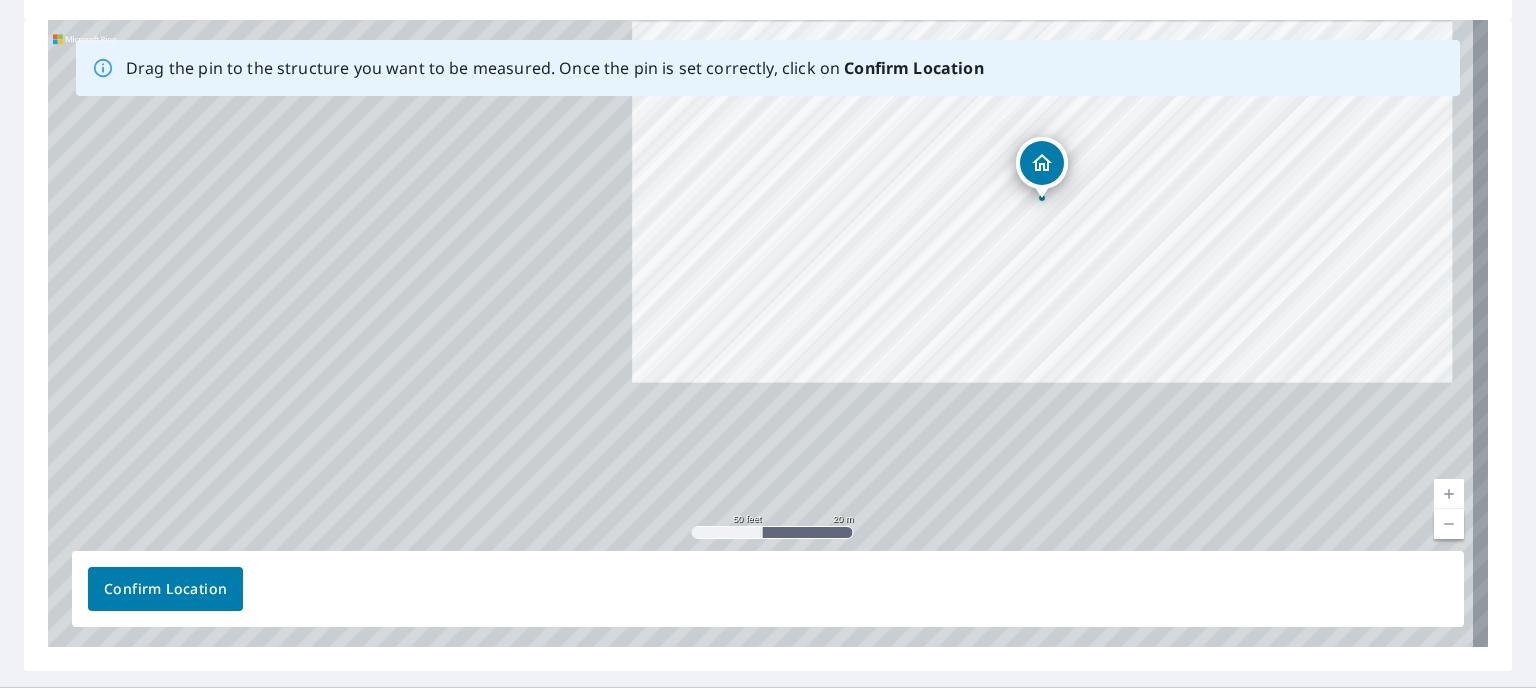 scroll, scrollTop: 338, scrollLeft: 0, axis: vertical 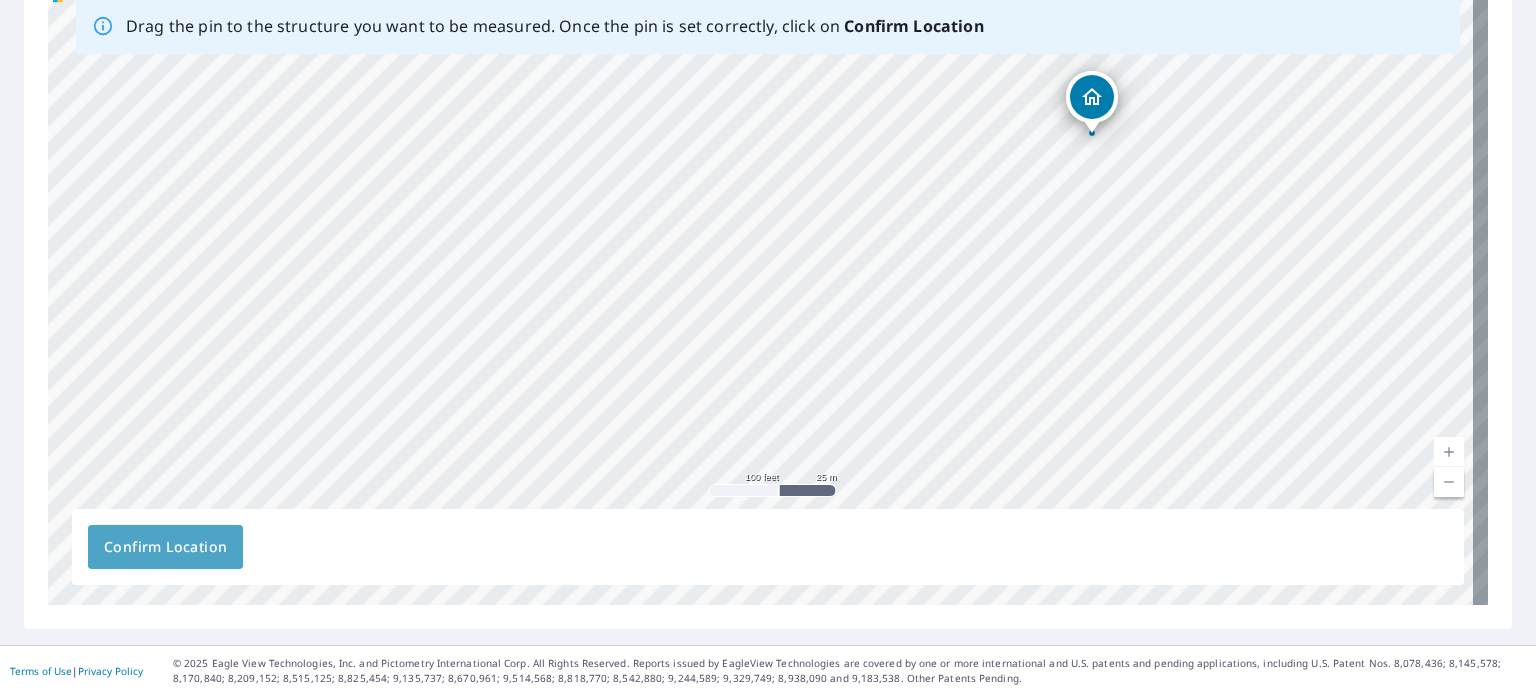 click on "Confirm Location" at bounding box center (165, 547) 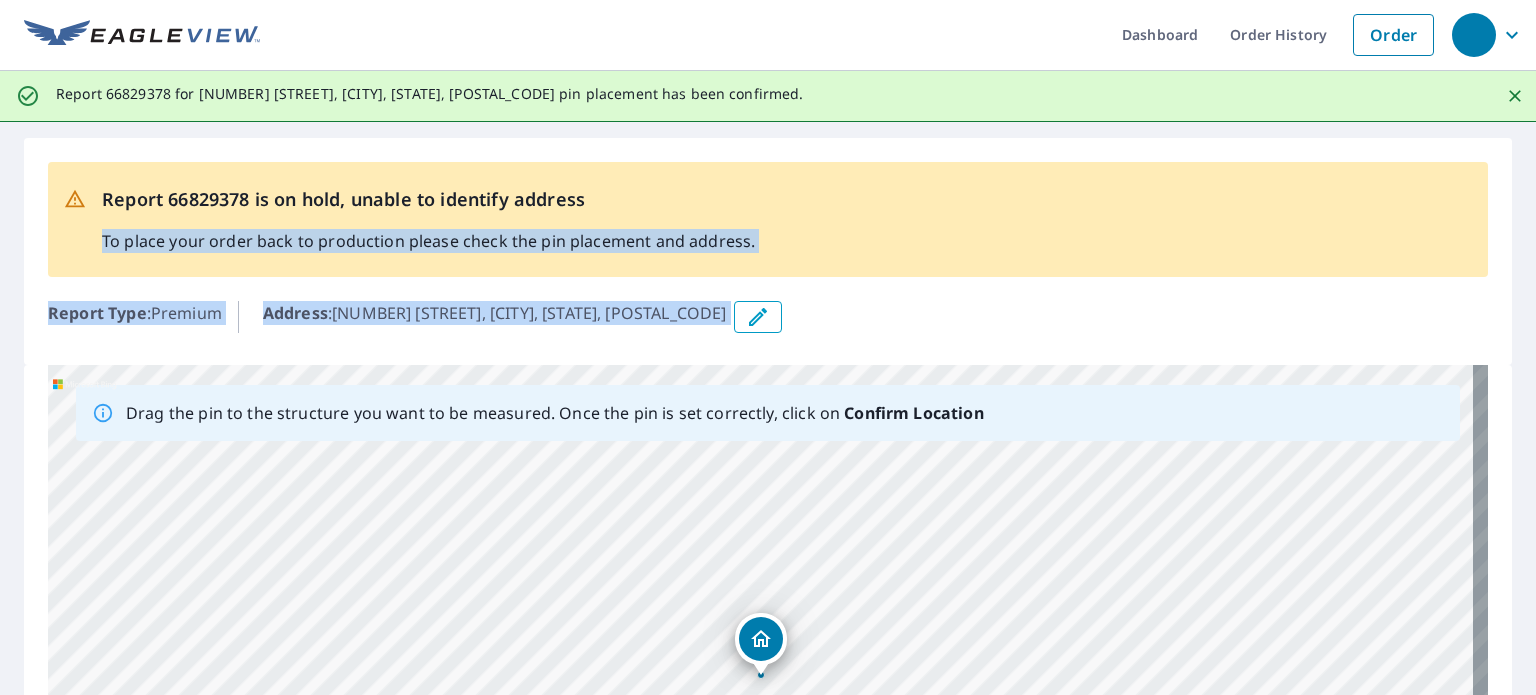 scroll, scrollTop: 0, scrollLeft: 0, axis: both 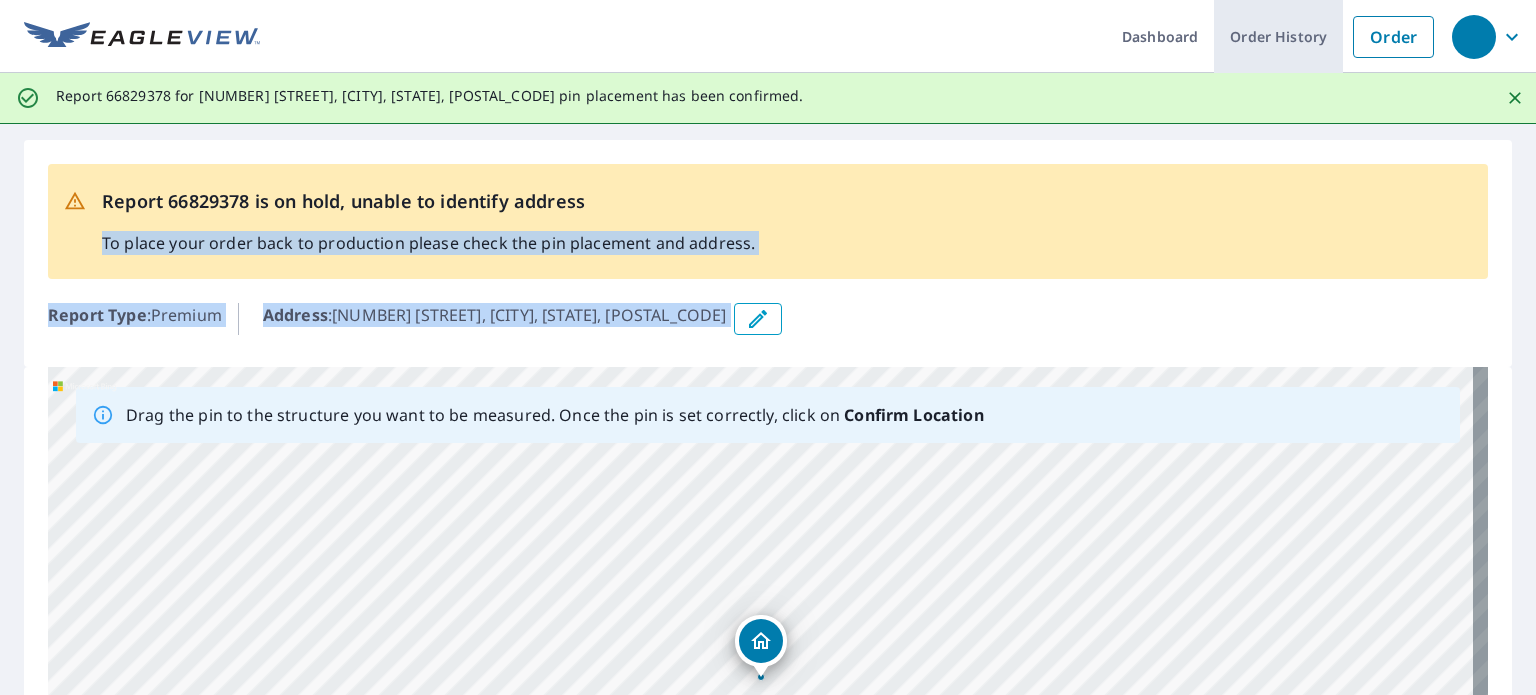 click on "Order History" at bounding box center [1278, 36] 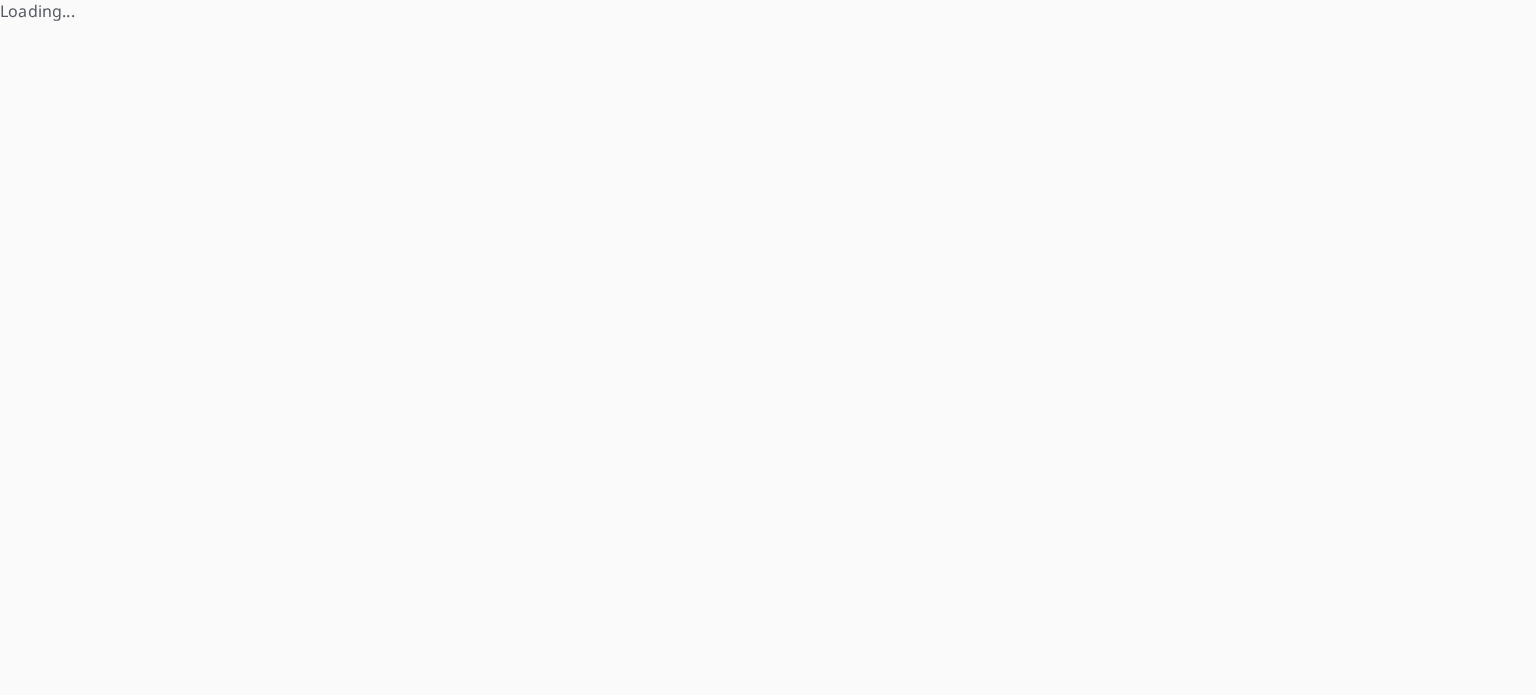 scroll, scrollTop: 0, scrollLeft: 0, axis: both 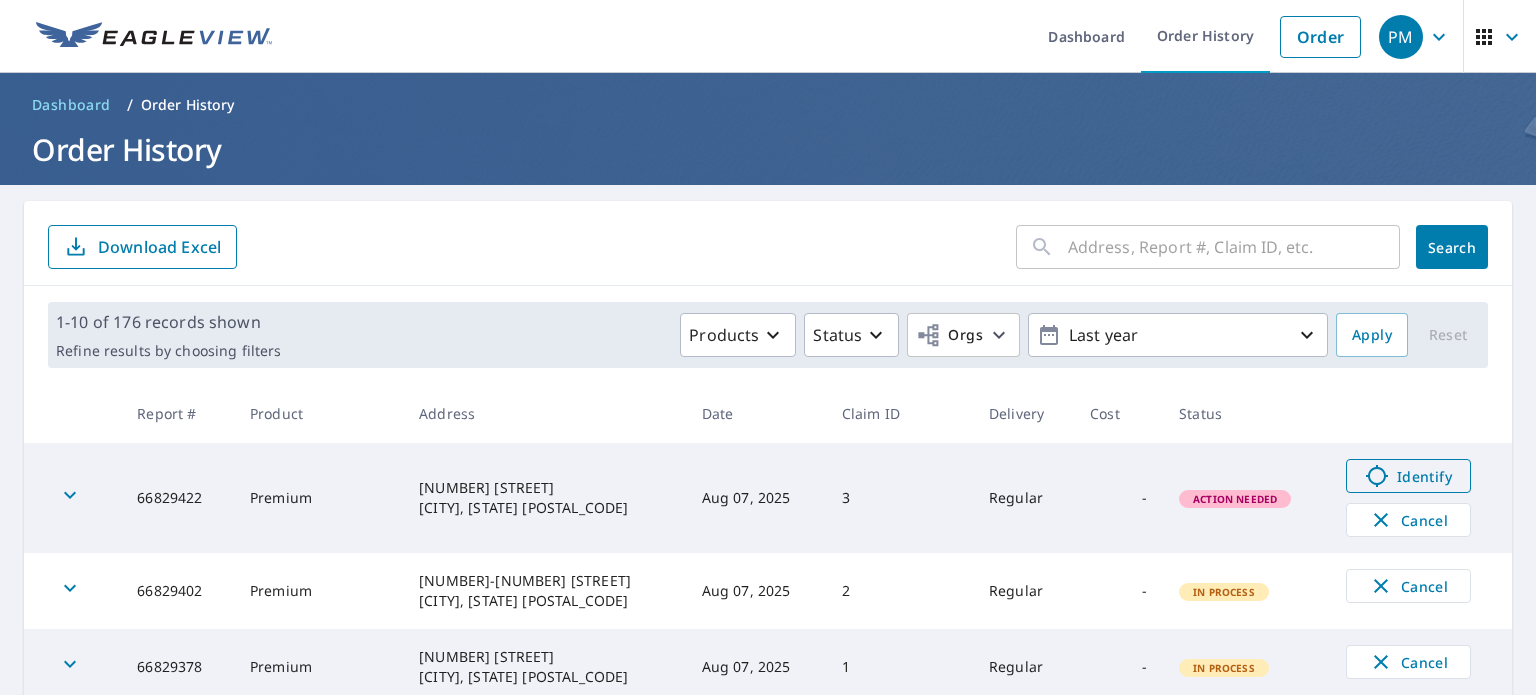 click on "Identify" at bounding box center [1408, 476] 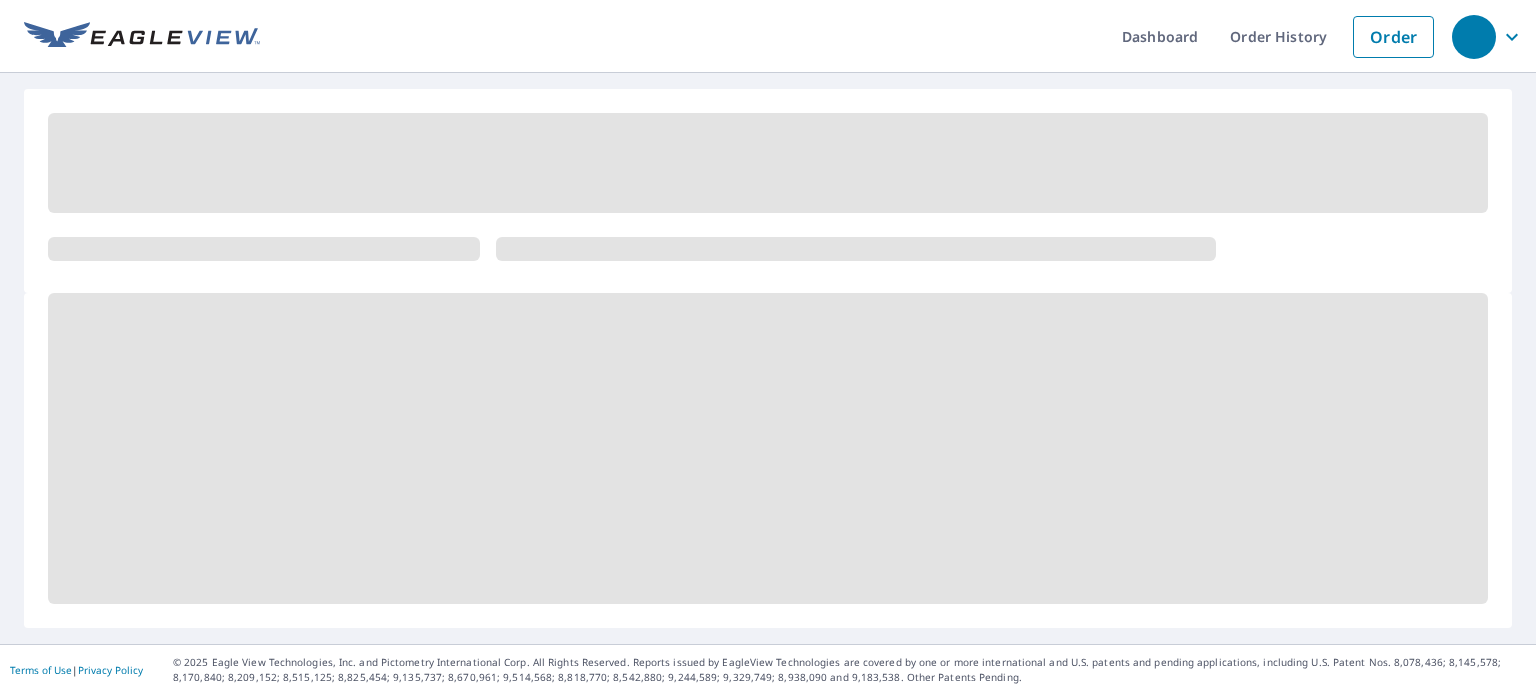 scroll, scrollTop: 0, scrollLeft: 0, axis: both 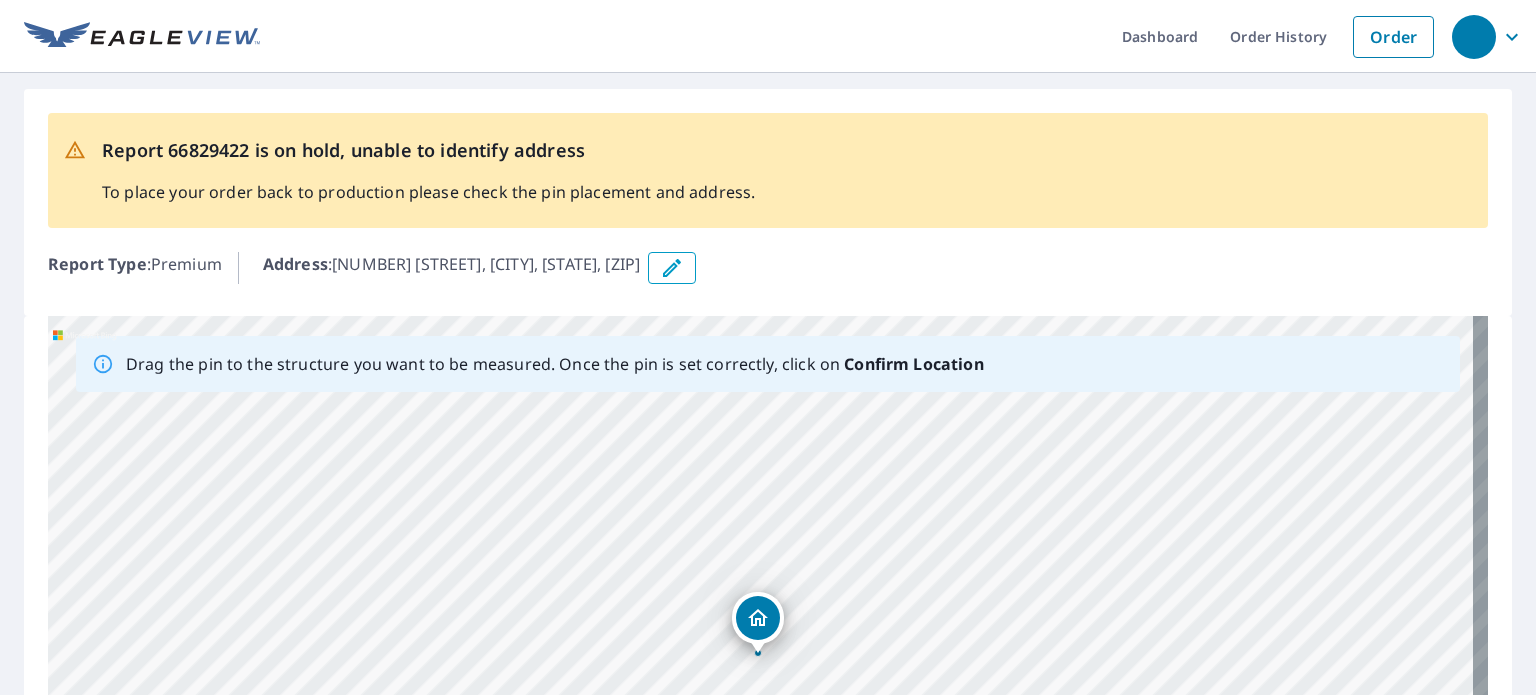 drag, startPoint x: 756, startPoint y: 599, endPoint x: 752, endPoint y: 626, distance: 27.294687 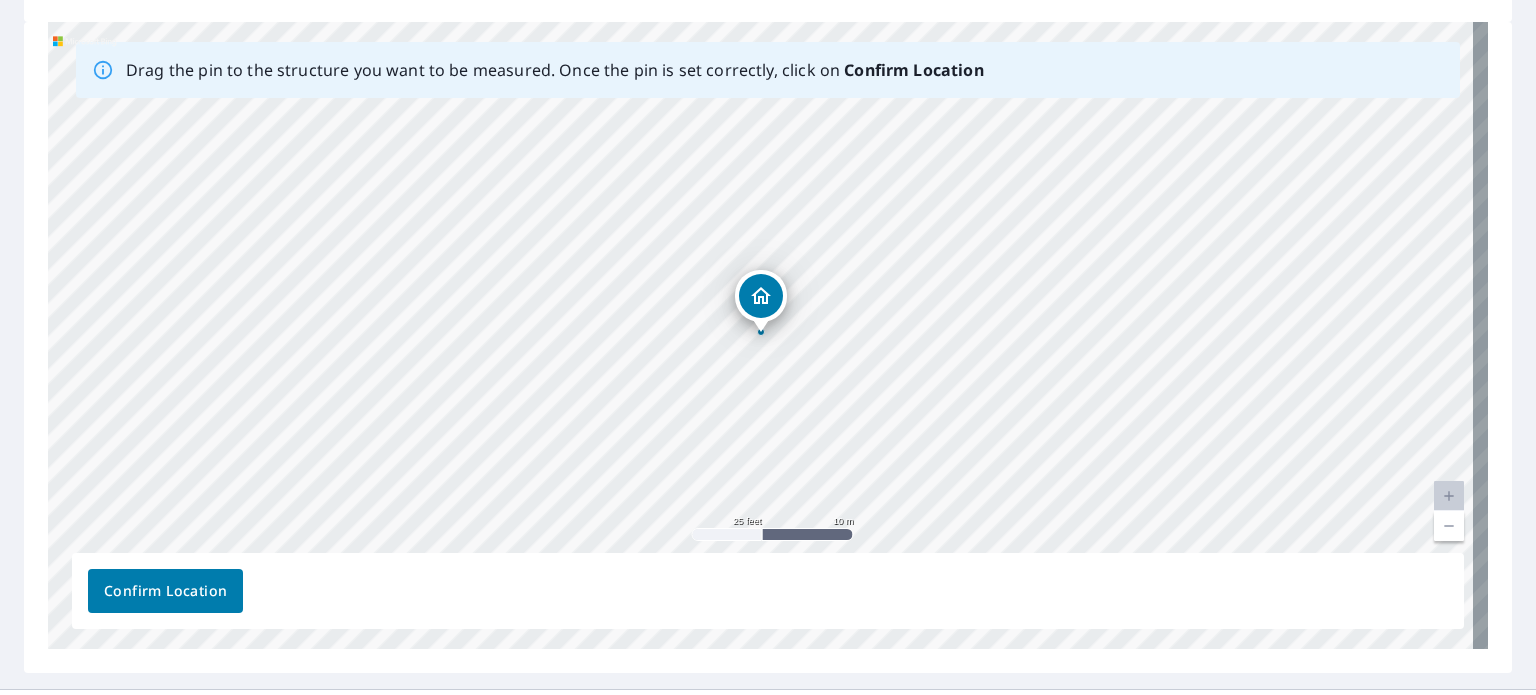 scroll, scrollTop: 338, scrollLeft: 0, axis: vertical 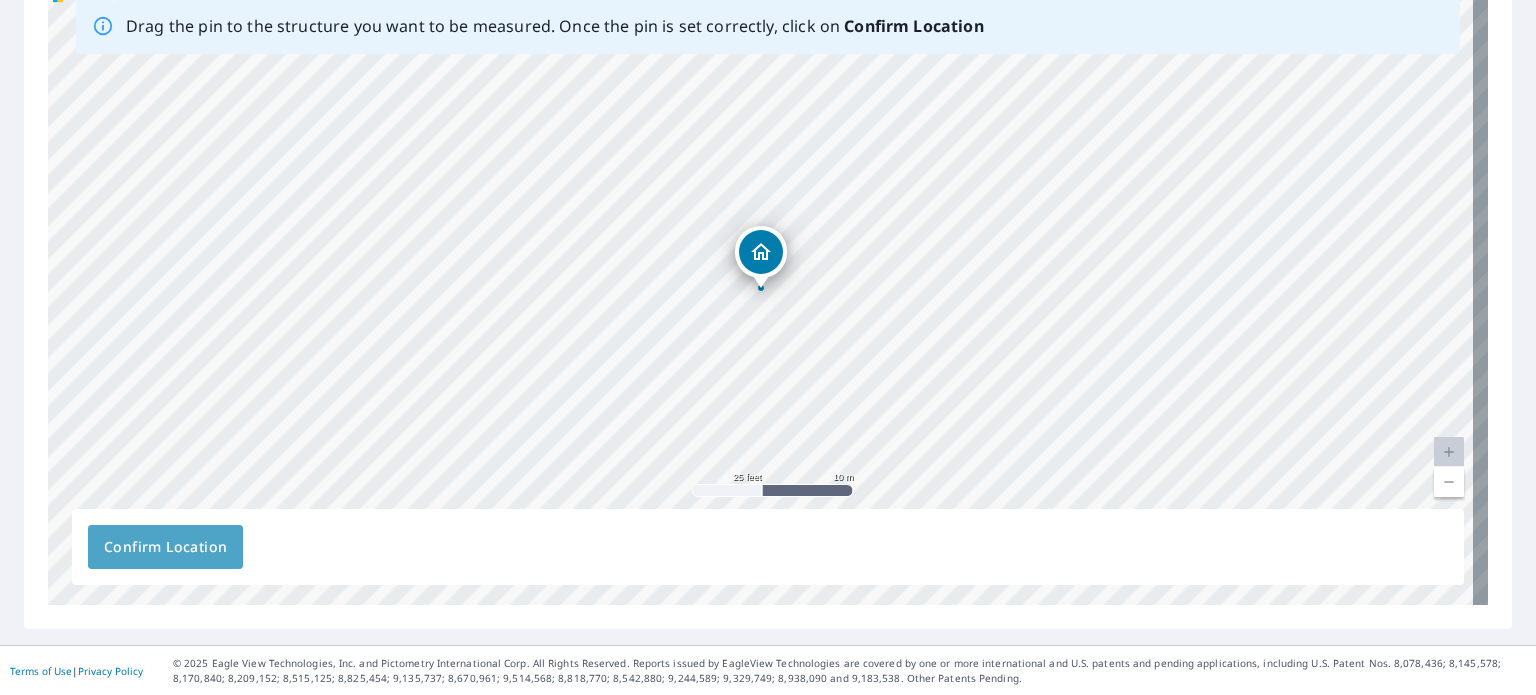 click on "Confirm Location" at bounding box center [165, 547] 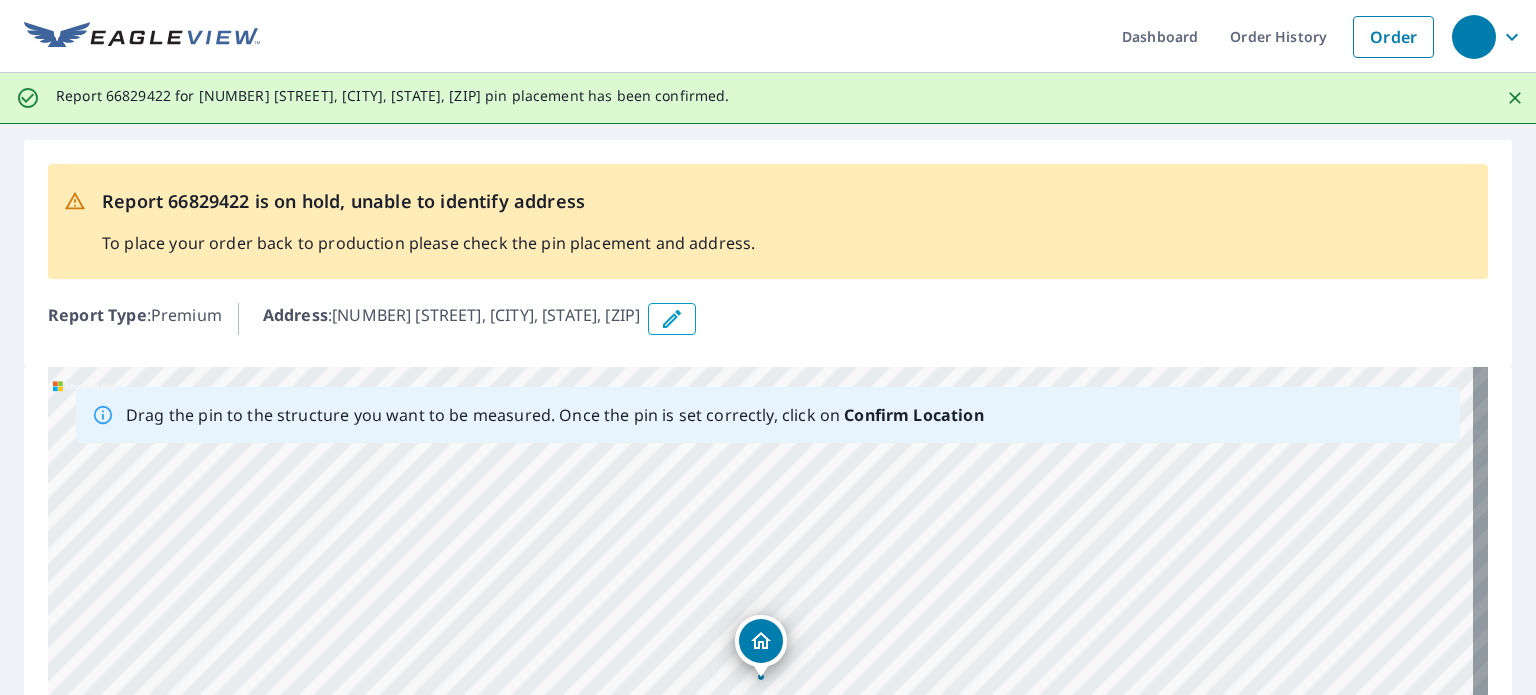 scroll, scrollTop: 0, scrollLeft: 0, axis: both 